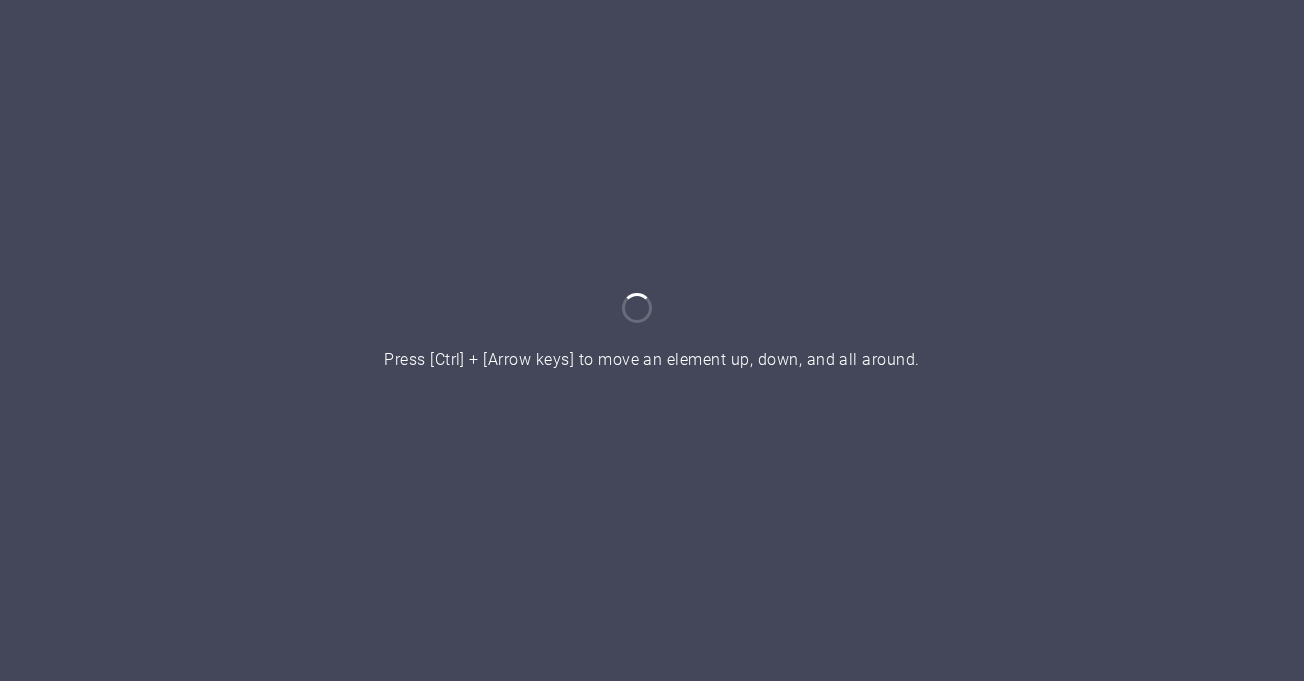 scroll, scrollTop: 0, scrollLeft: 0, axis: both 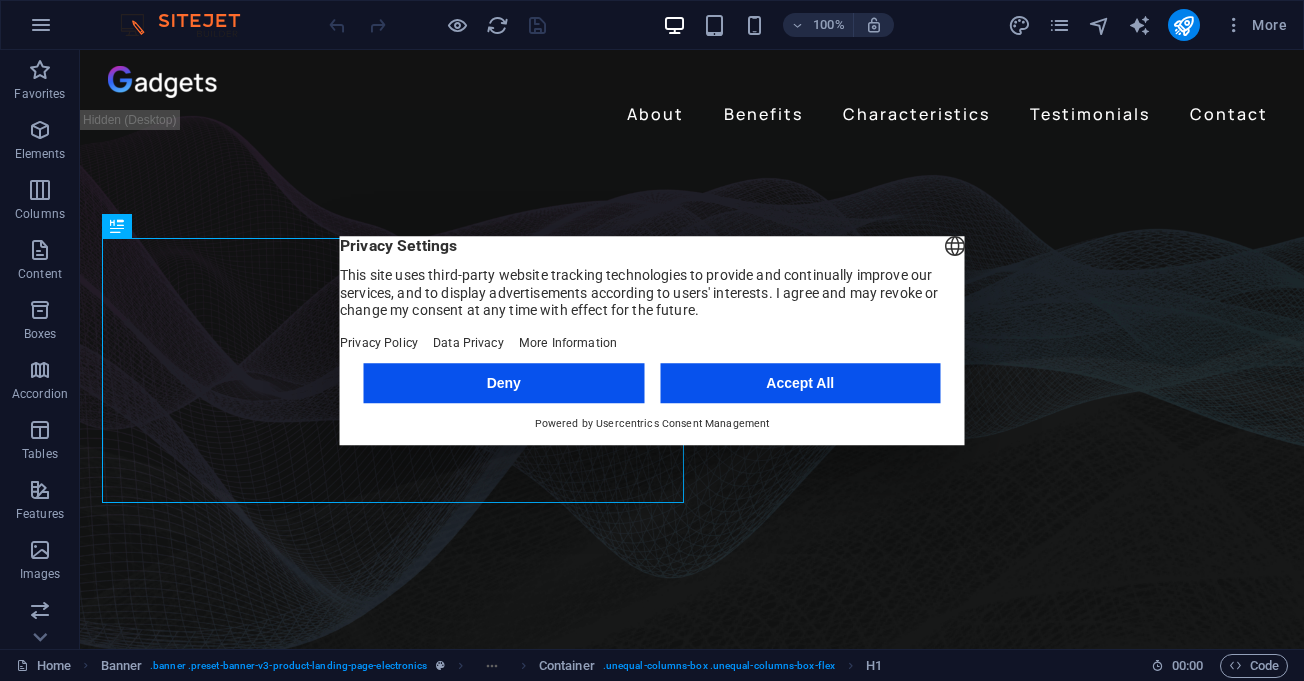 click on "Deny" at bounding box center [504, 383] 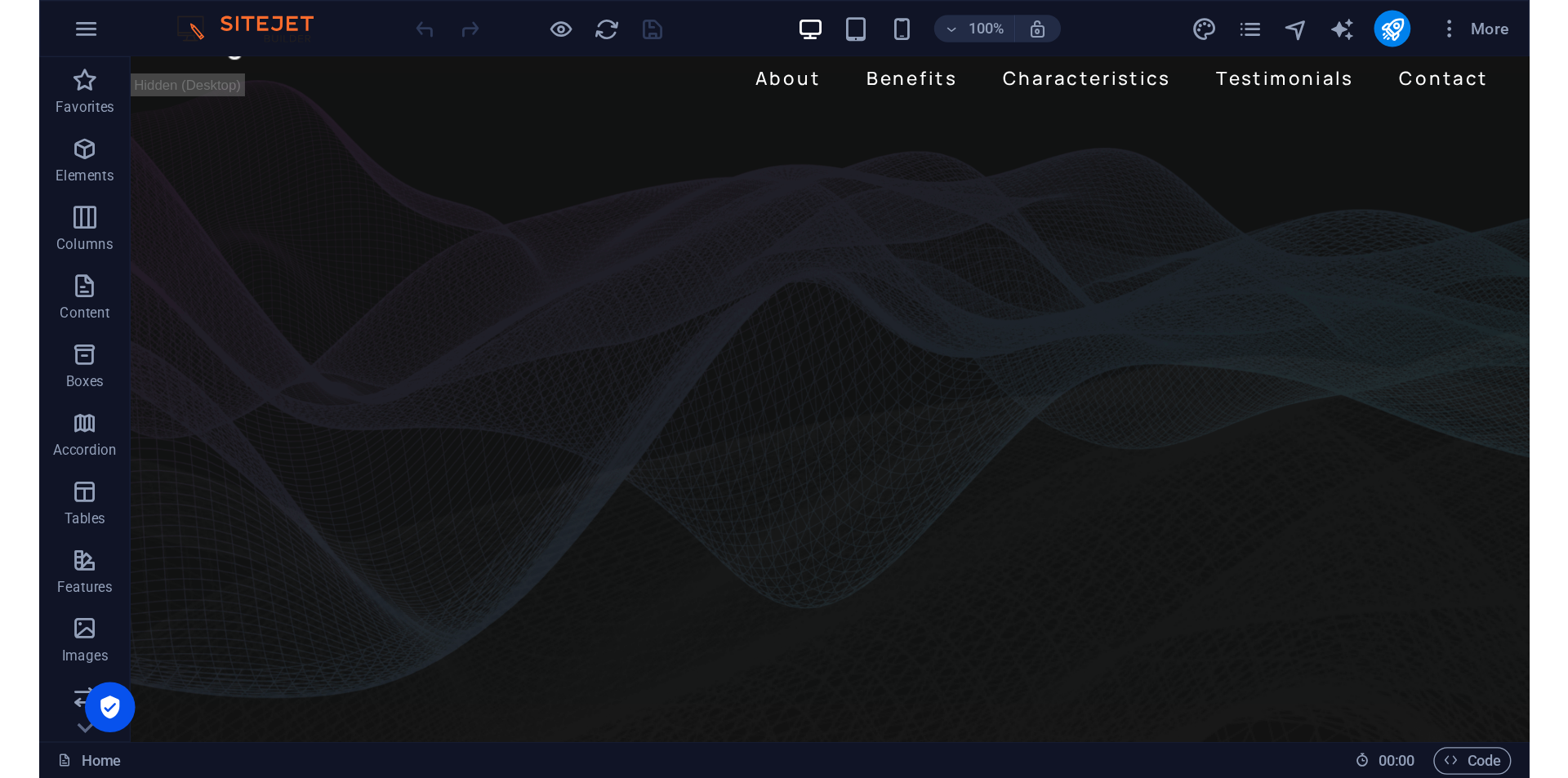 scroll, scrollTop: 0, scrollLeft: 0, axis: both 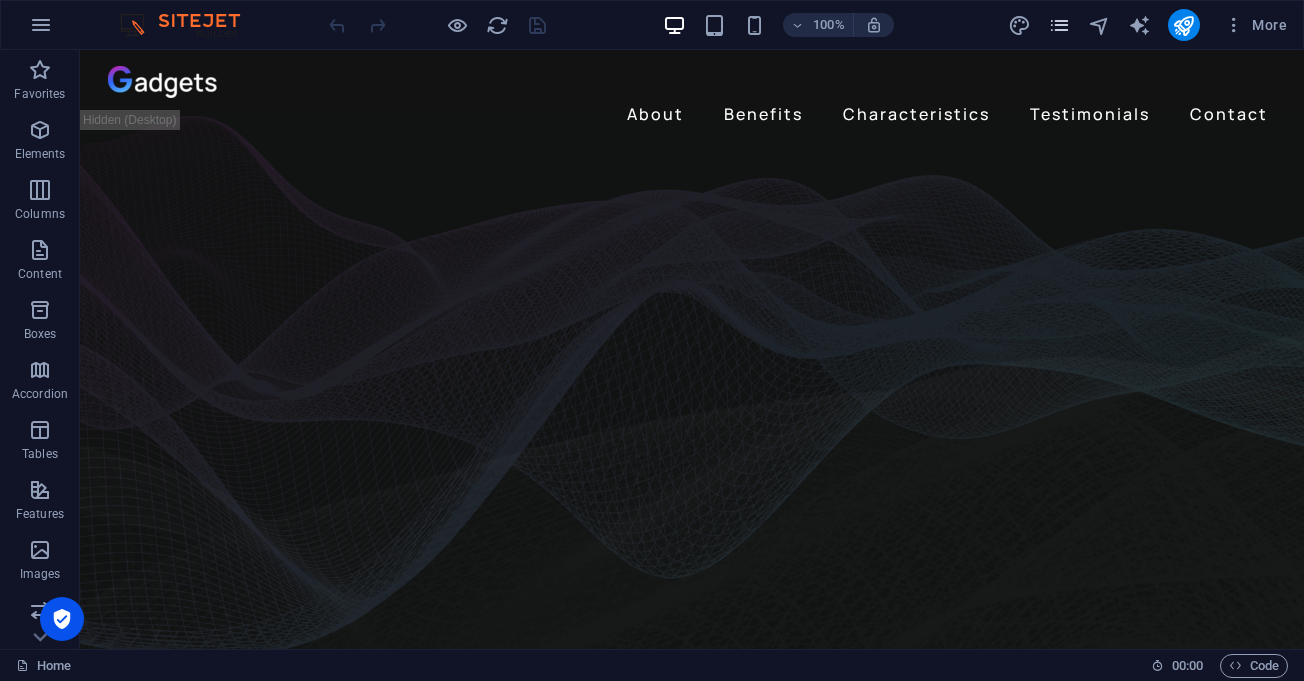 click at bounding box center (1059, 25) 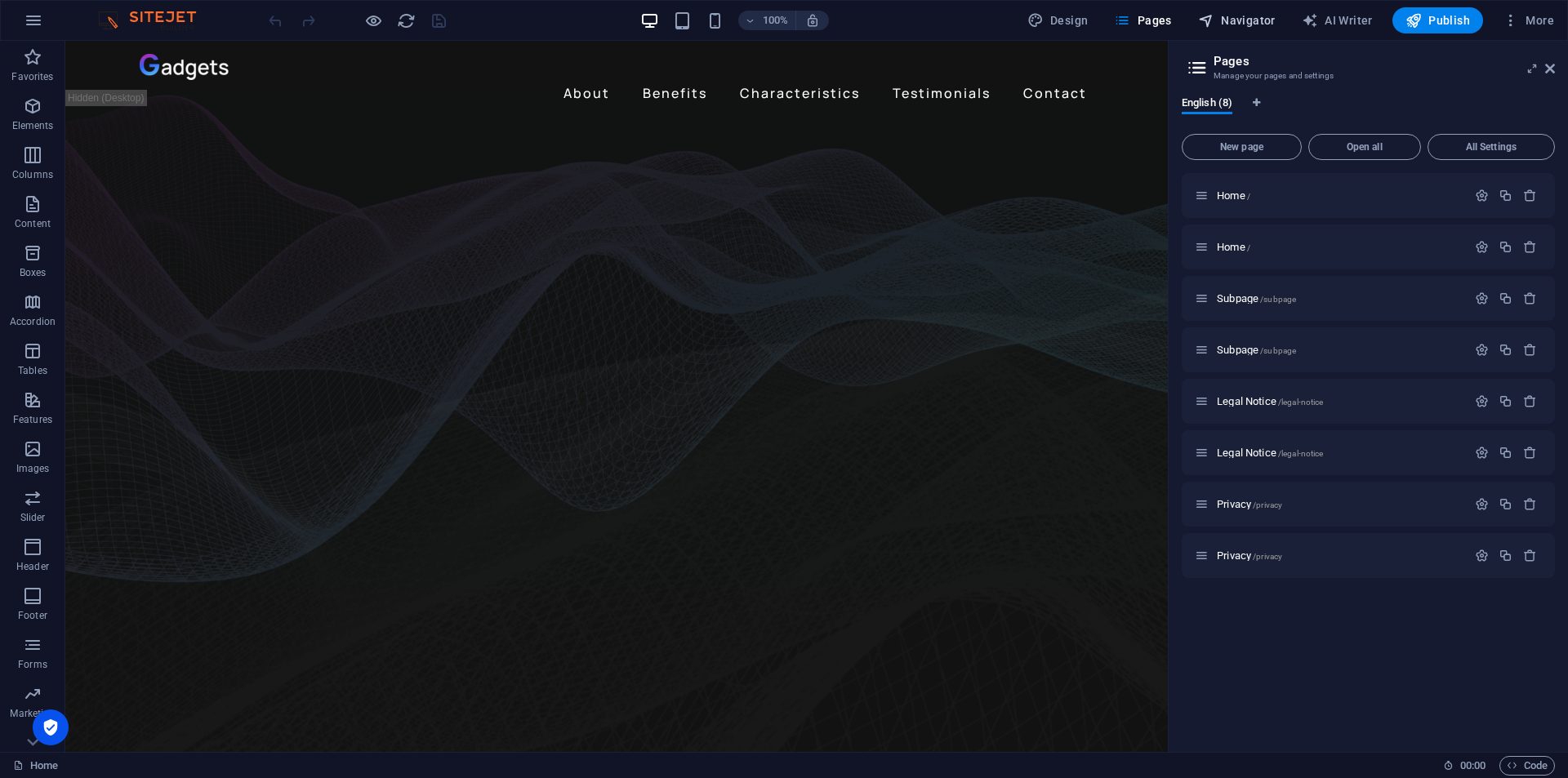 click on "Navigator" at bounding box center (1236, 20) 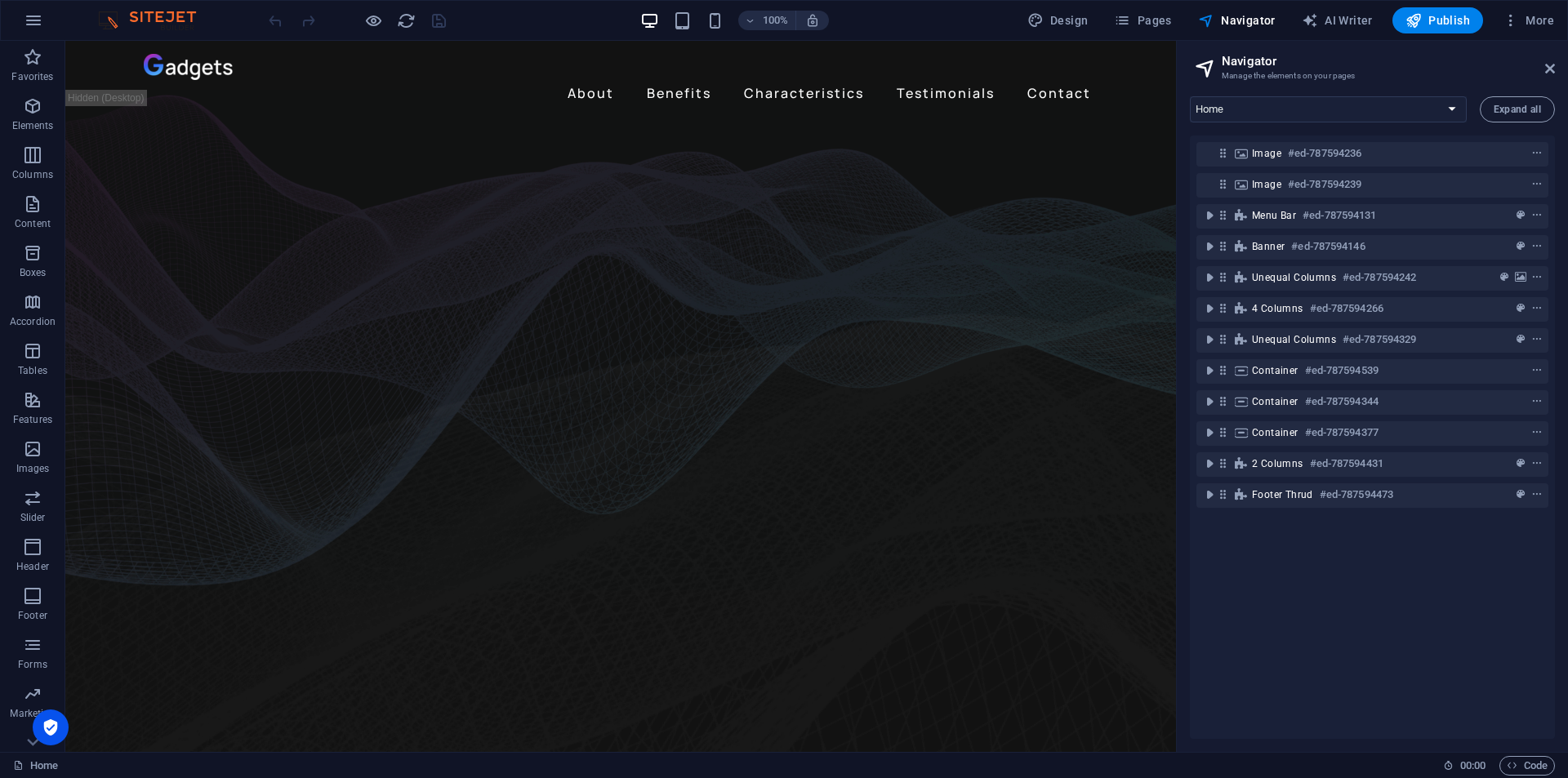 drag, startPoint x: 1315, startPoint y: 595, endPoint x: 1381, endPoint y: 537, distance: 87.86353 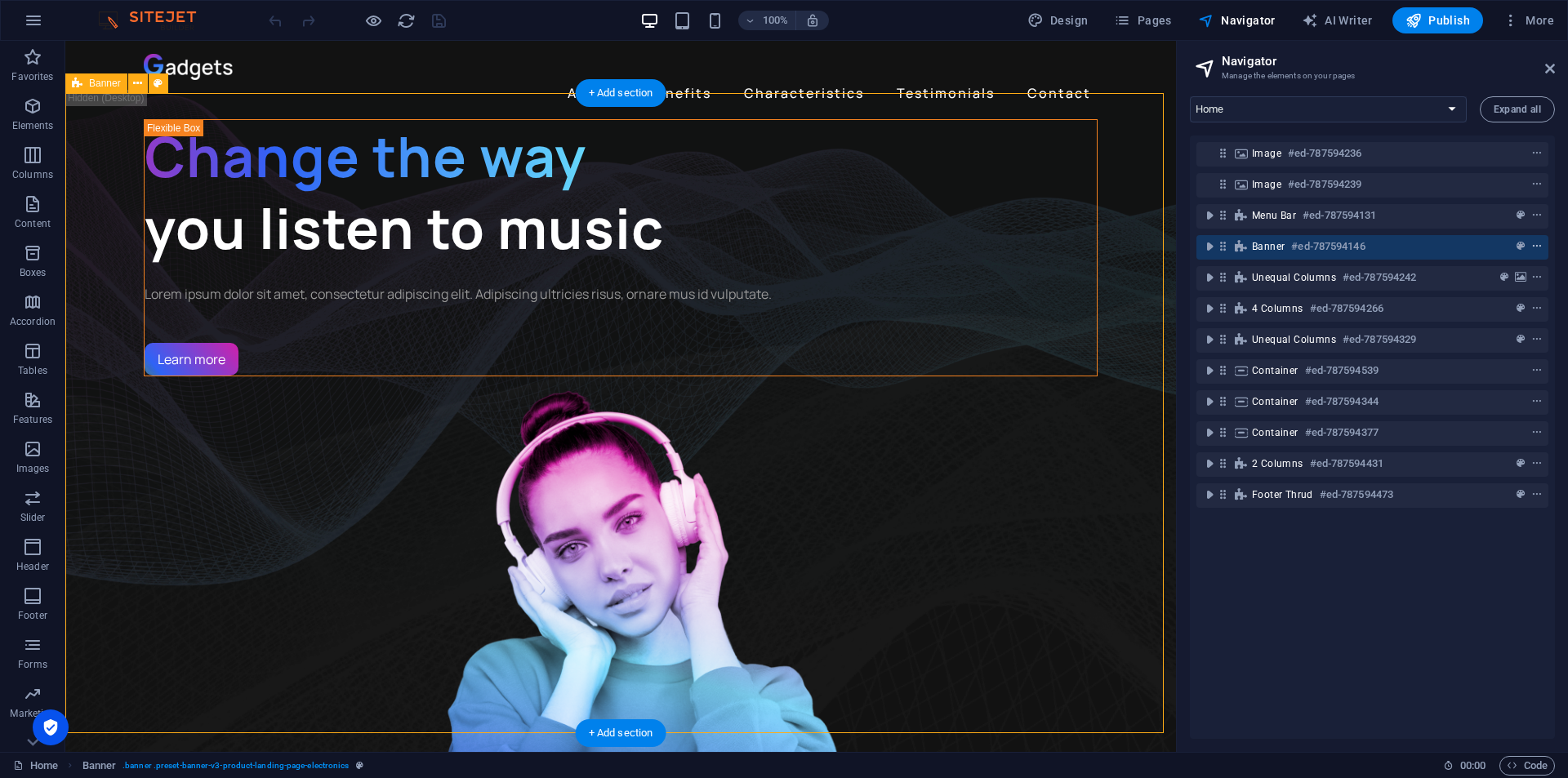 click at bounding box center (1537, 247) 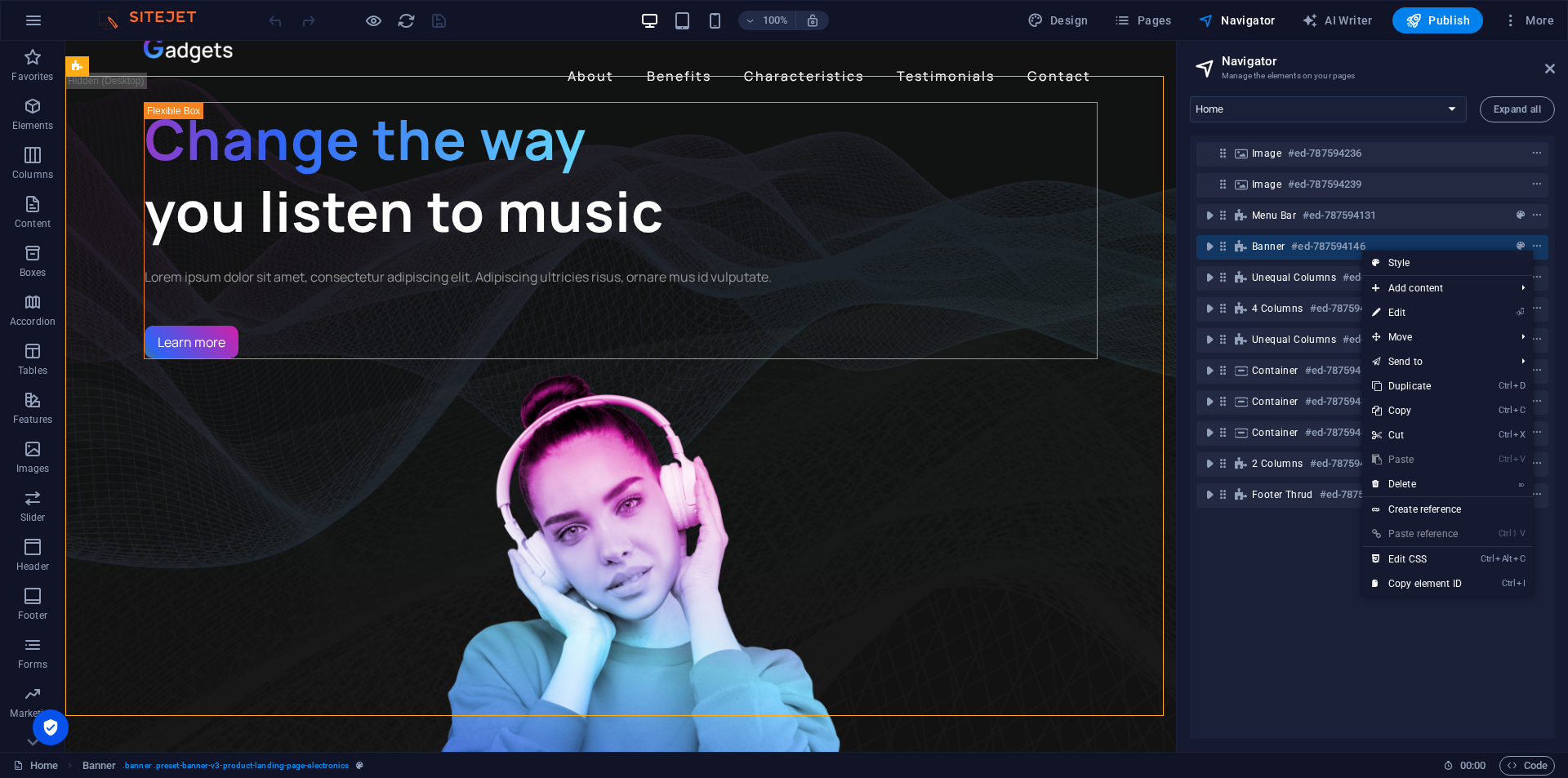 click on "Ctrl V  Paste" at bounding box center (1417, 460) 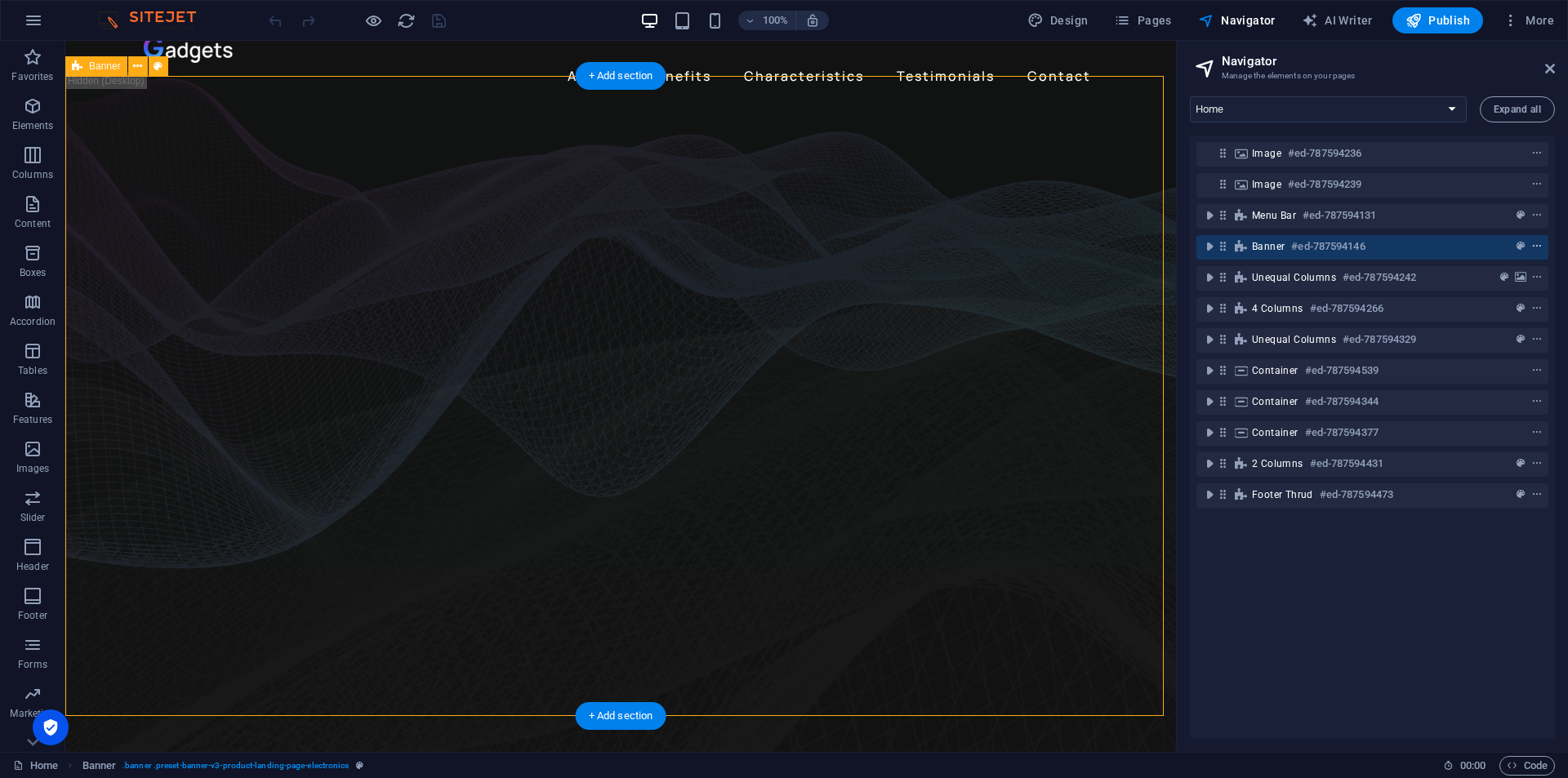 click at bounding box center [1537, 247] 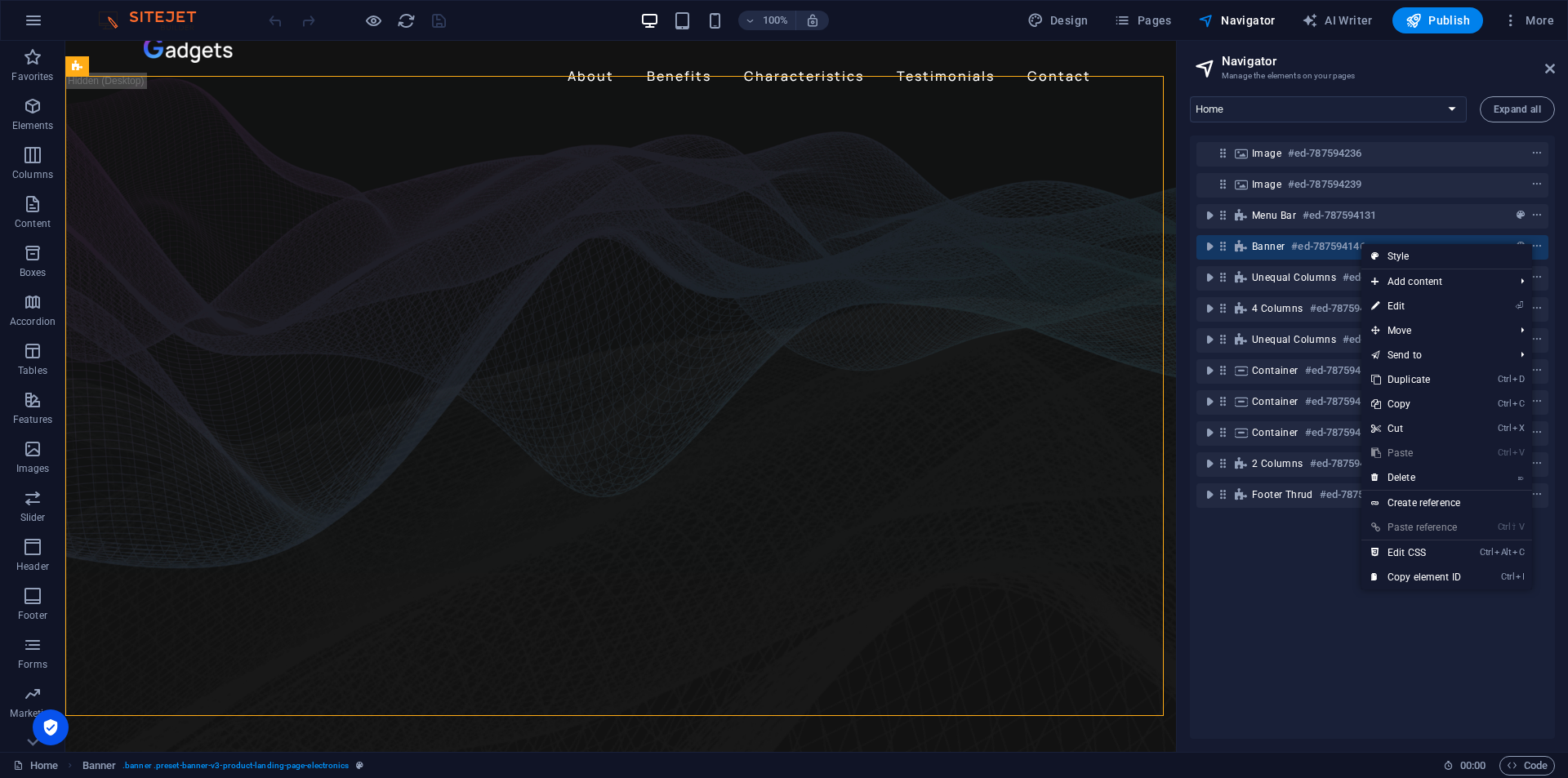 click on "Ctrl V  Paste" at bounding box center (1416, 453) 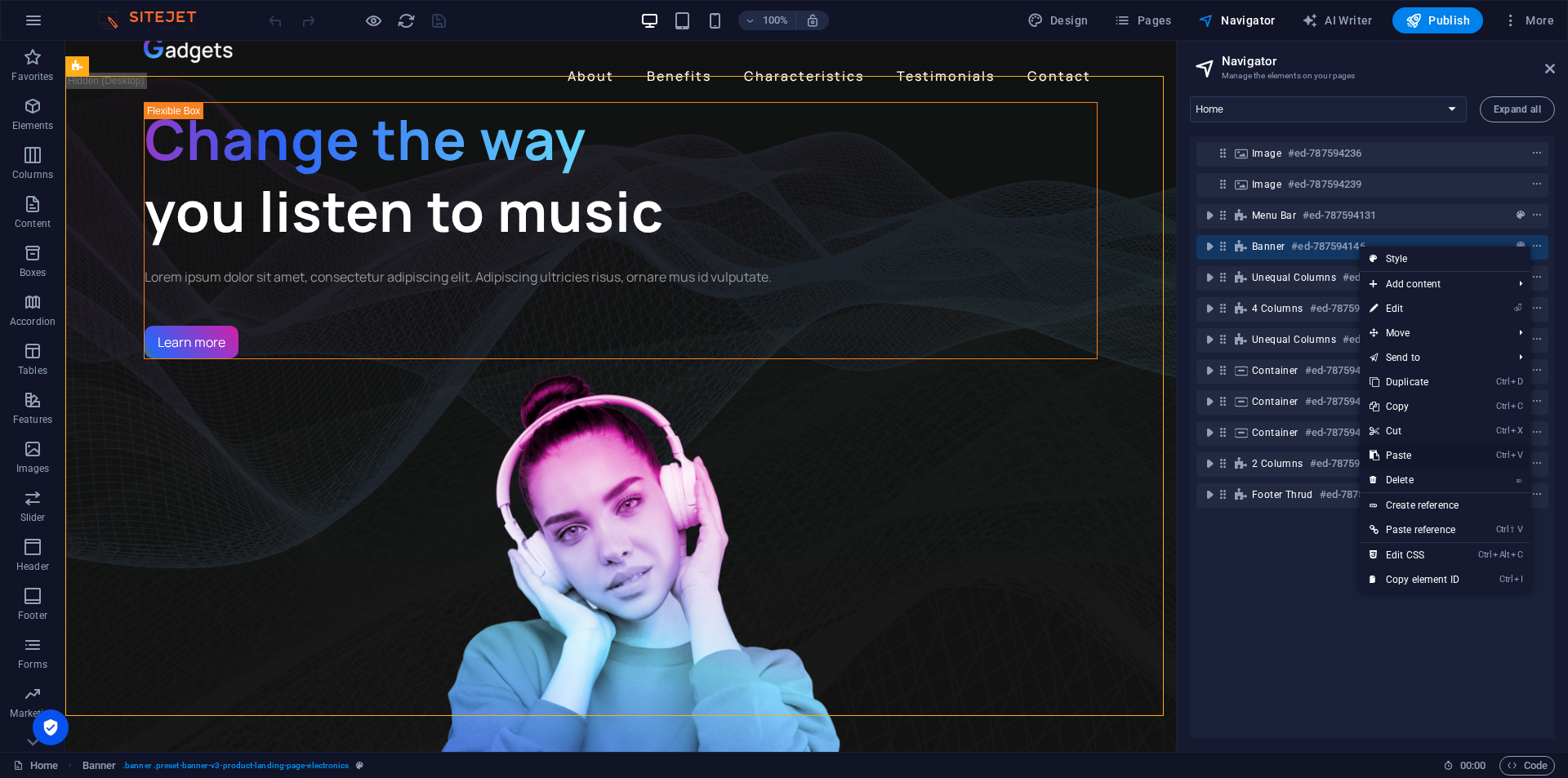 click on "Ctrl V  Paste" at bounding box center [1414, 456] 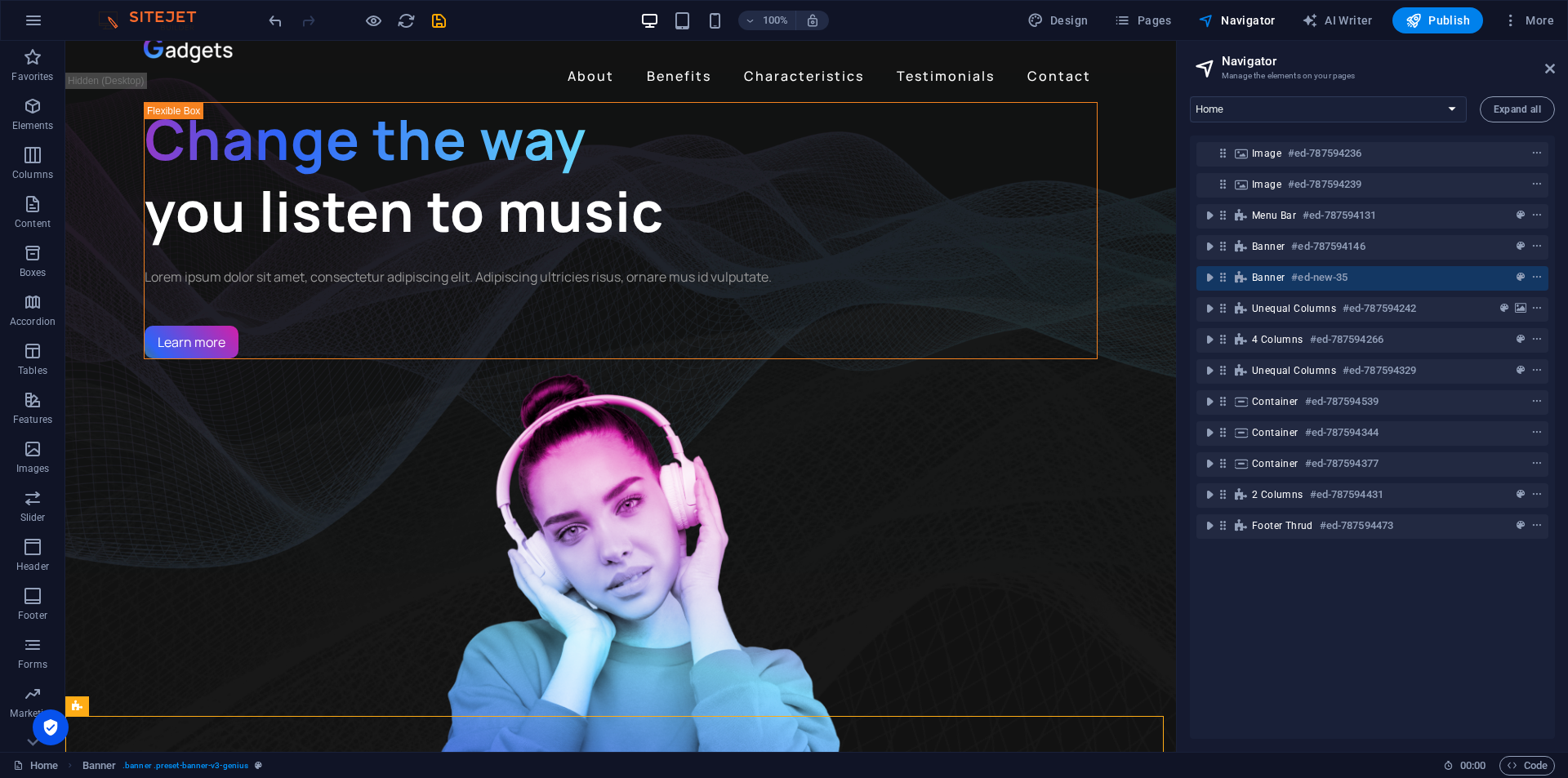 drag, startPoint x: 1266, startPoint y: 277, endPoint x: 1269, endPoint y: 230, distance: 47.09565 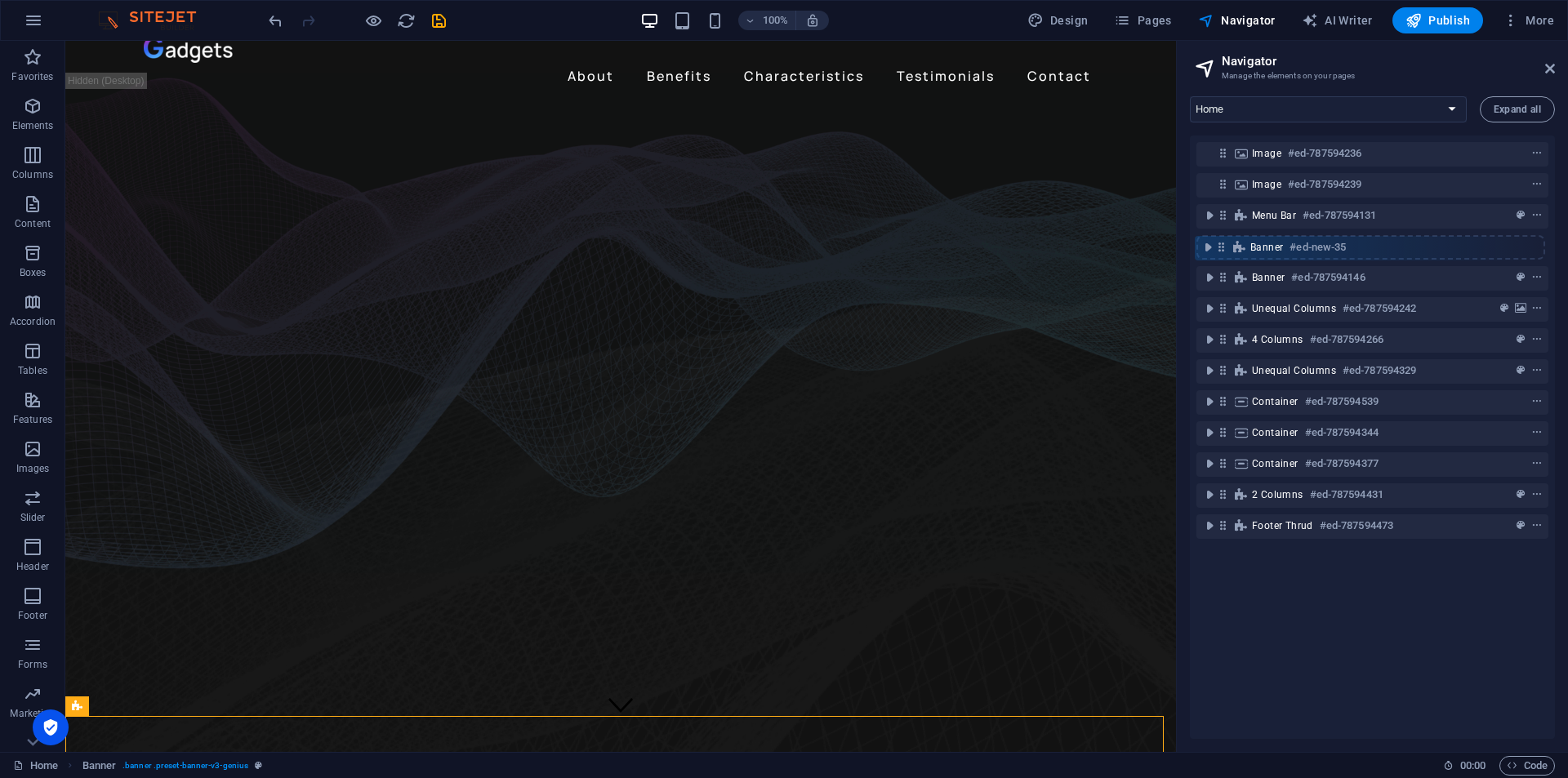 drag, startPoint x: 1226, startPoint y: 280, endPoint x: 1224, endPoint y: 244, distance: 36.05551 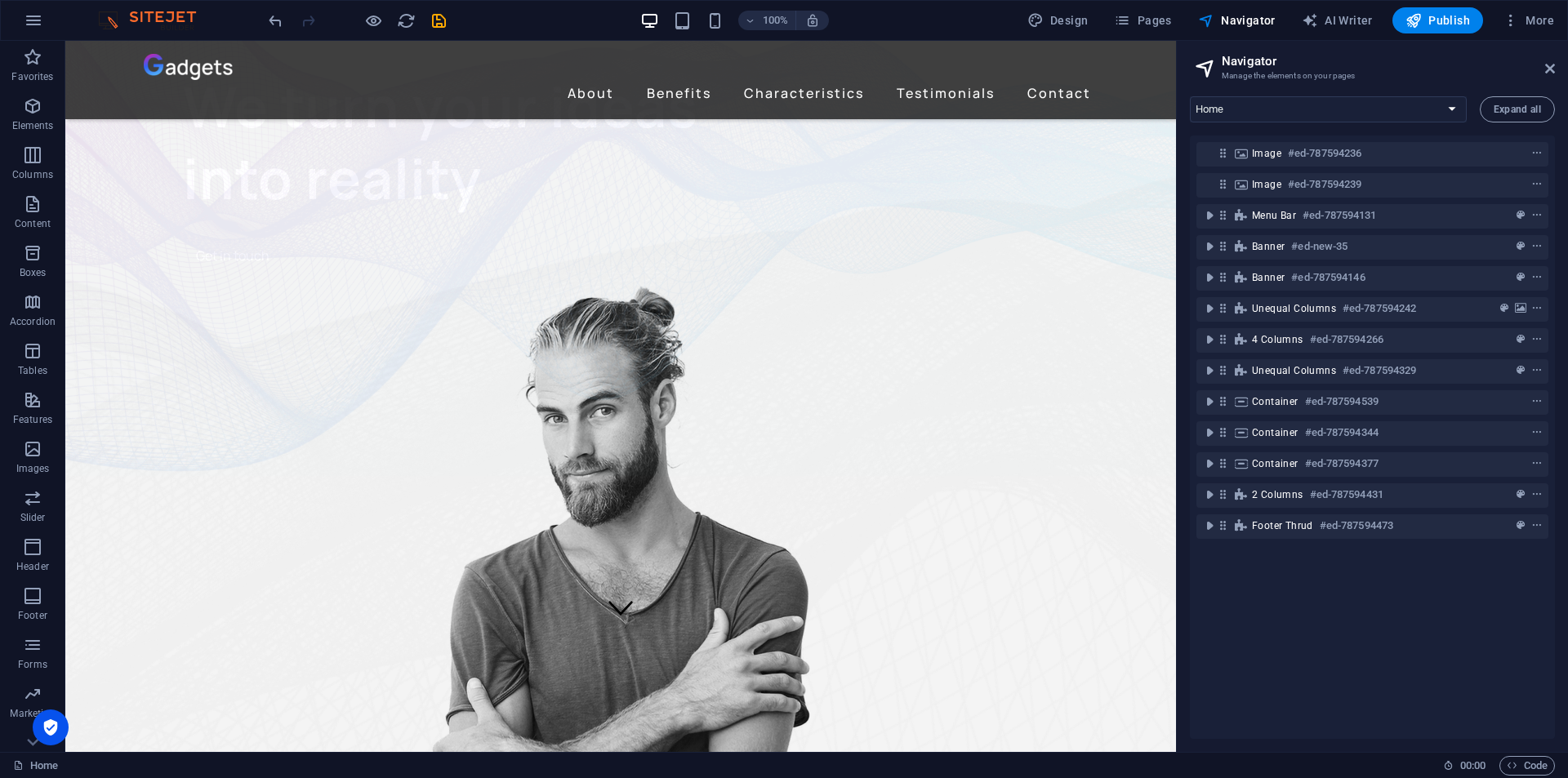 scroll, scrollTop: 0, scrollLeft: 0, axis: both 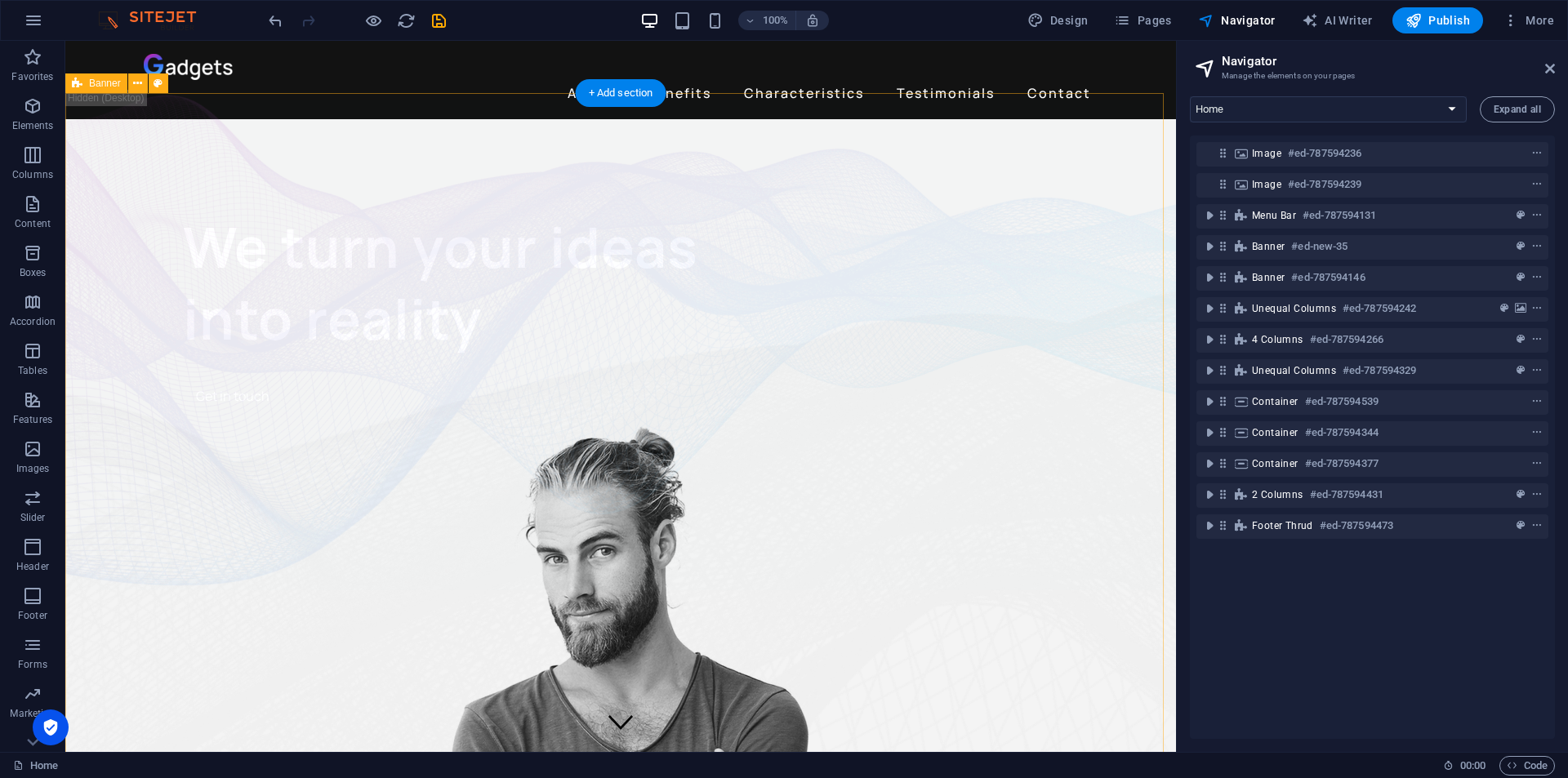 click on "We turn your ideas into reality  Get in touch" at bounding box center [621, 622] 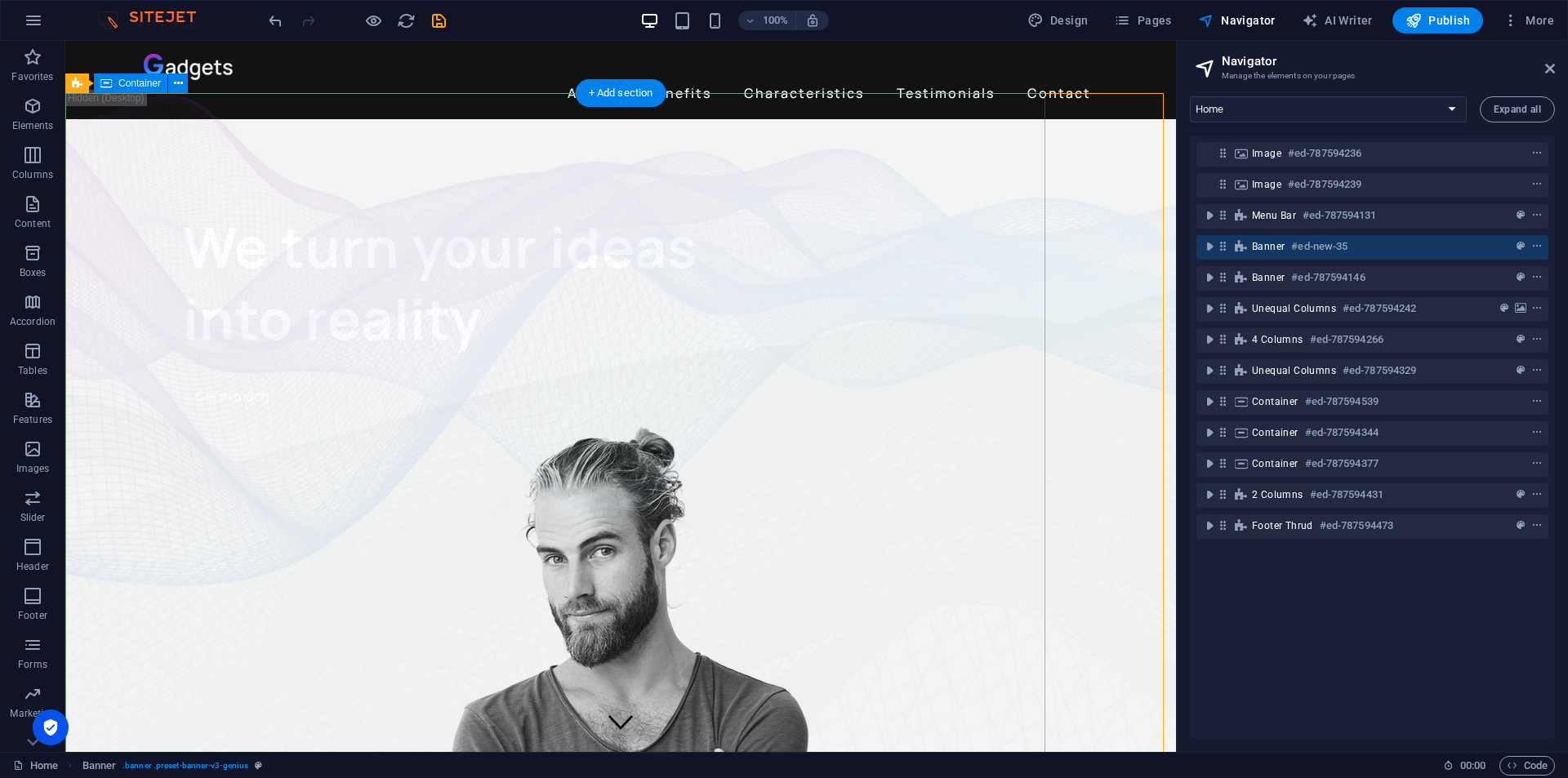 click on "We turn your ideas into reality  Get in touch" at bounding box center (621, 622) 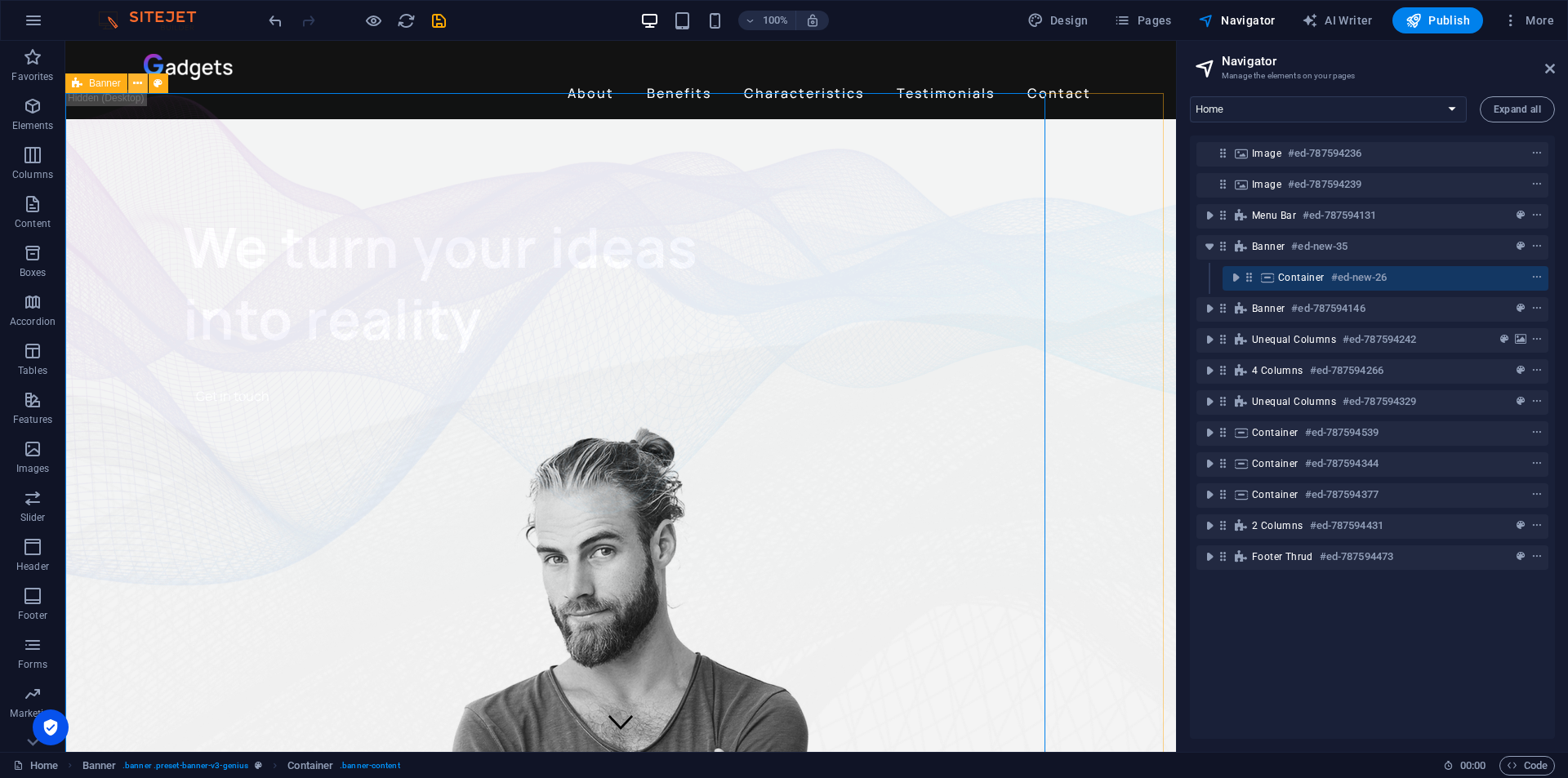click at bounding box center [137, 83] 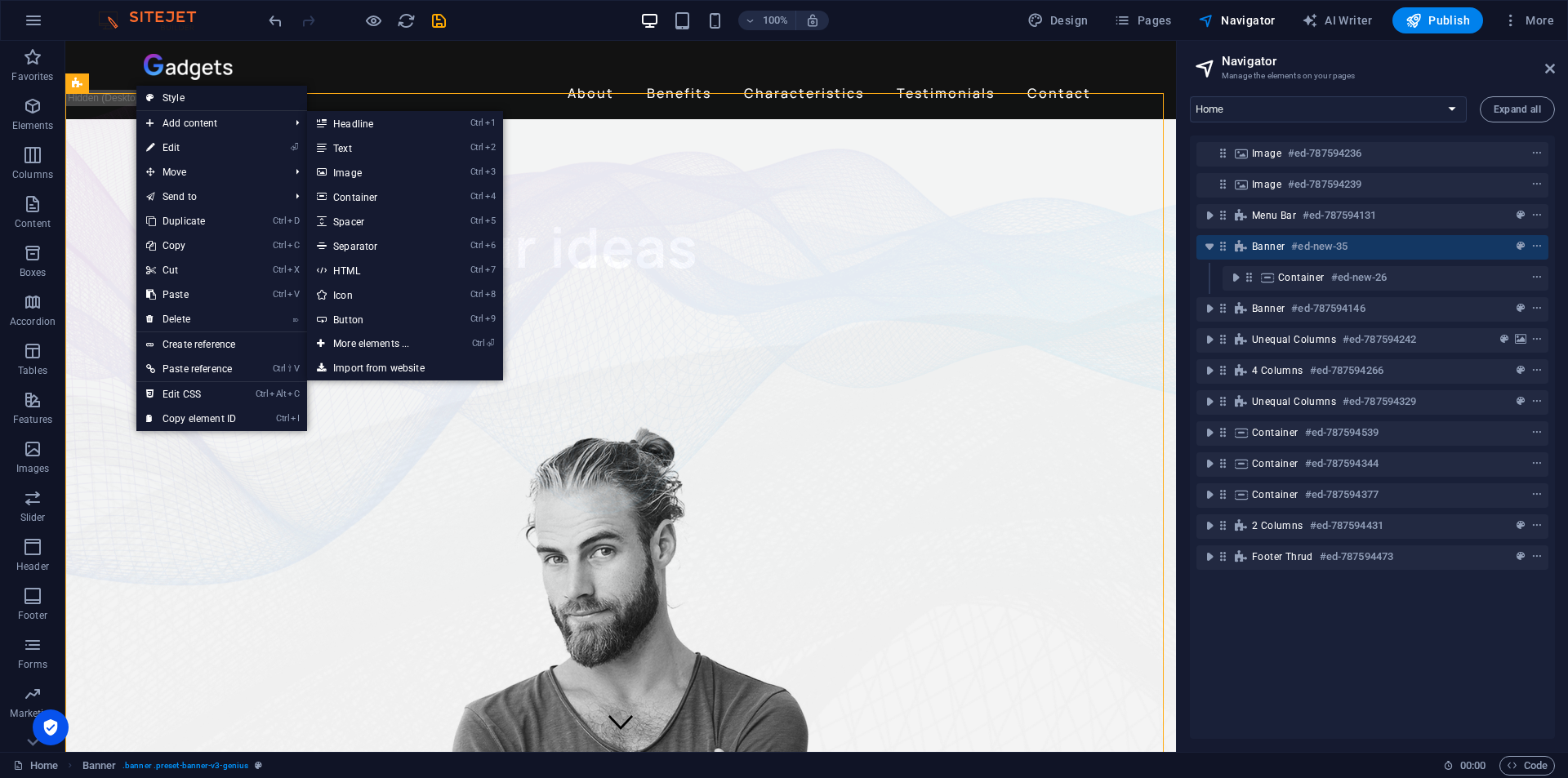 click on "Style" at bounding box center [221, 98] 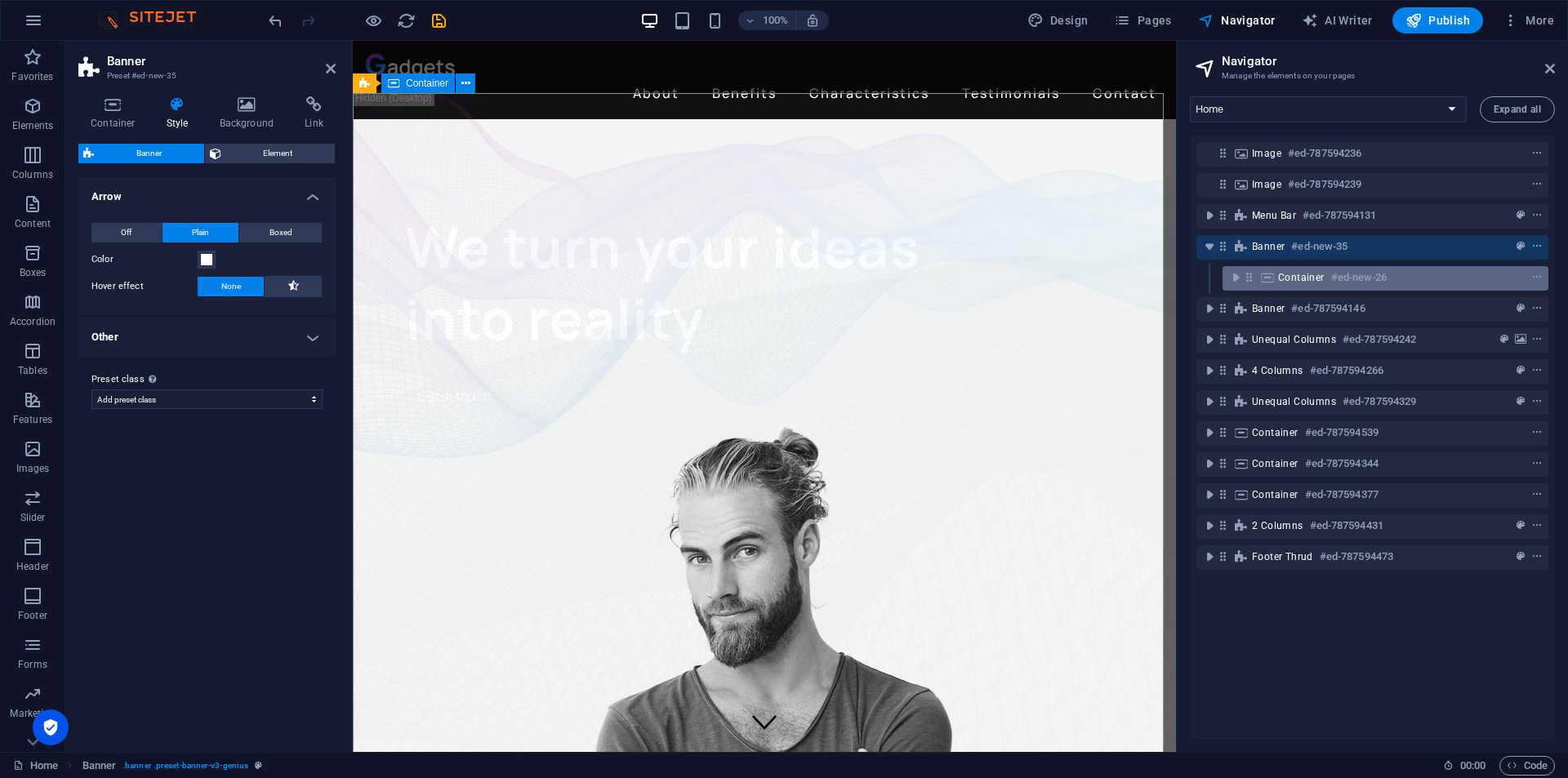 click on "Container" at bounding box center [1301, 278] 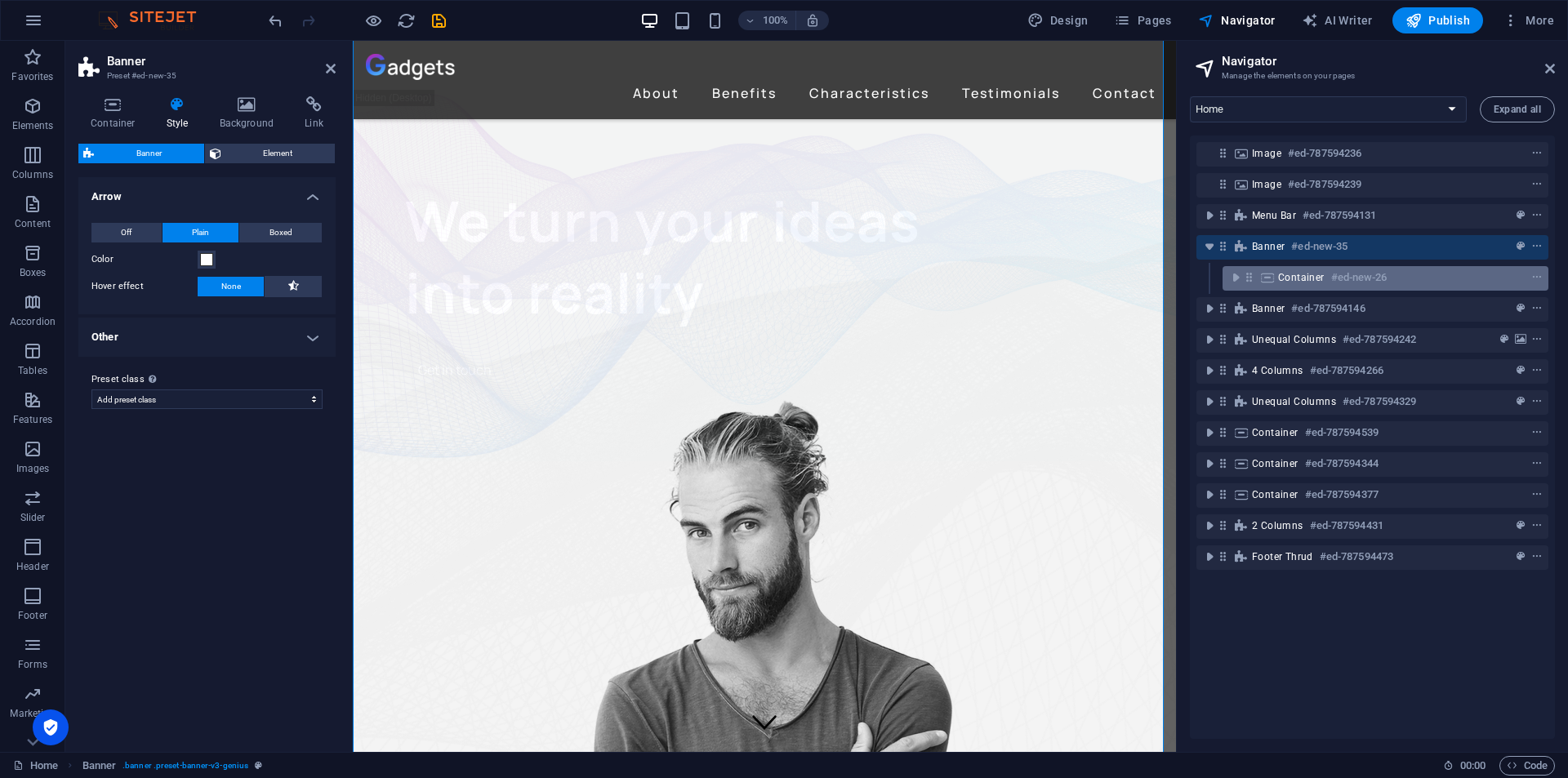 scroll, scrollTop: 200, scrollLeft: 0, axis: vertical 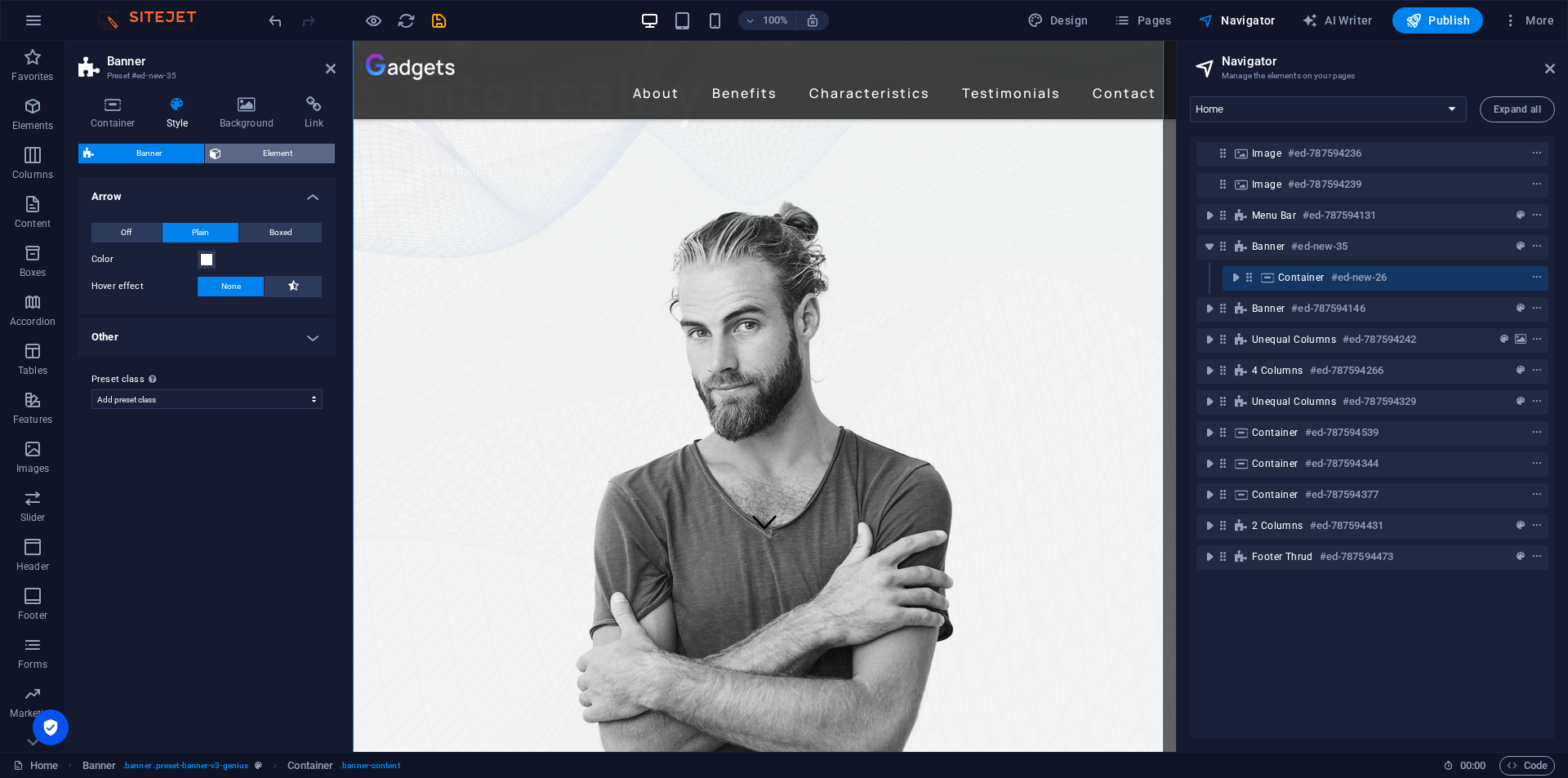click on "Element" at bounding box center [278, 153] 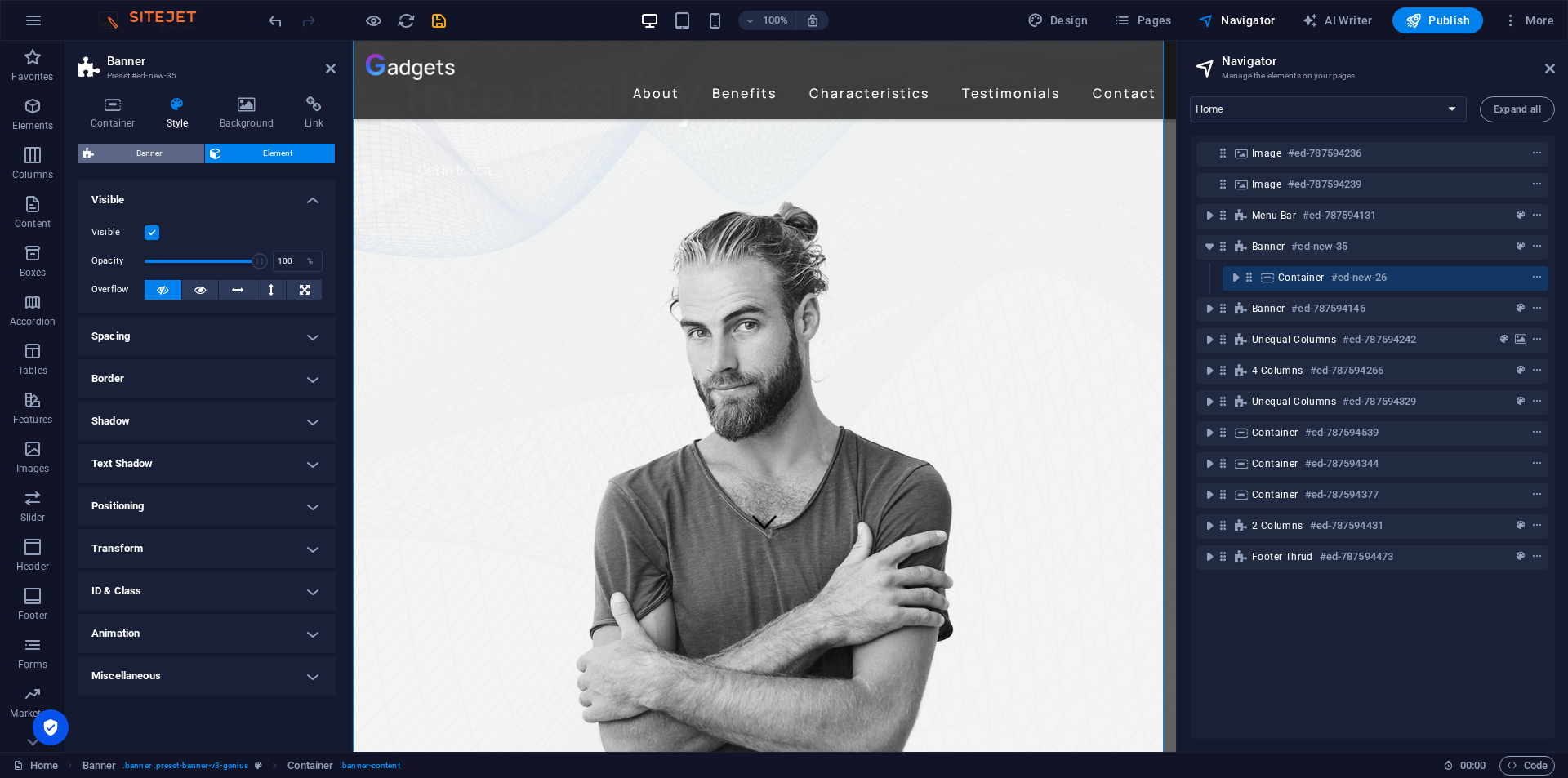 click on "Banner" at bounding box center [149, 153] 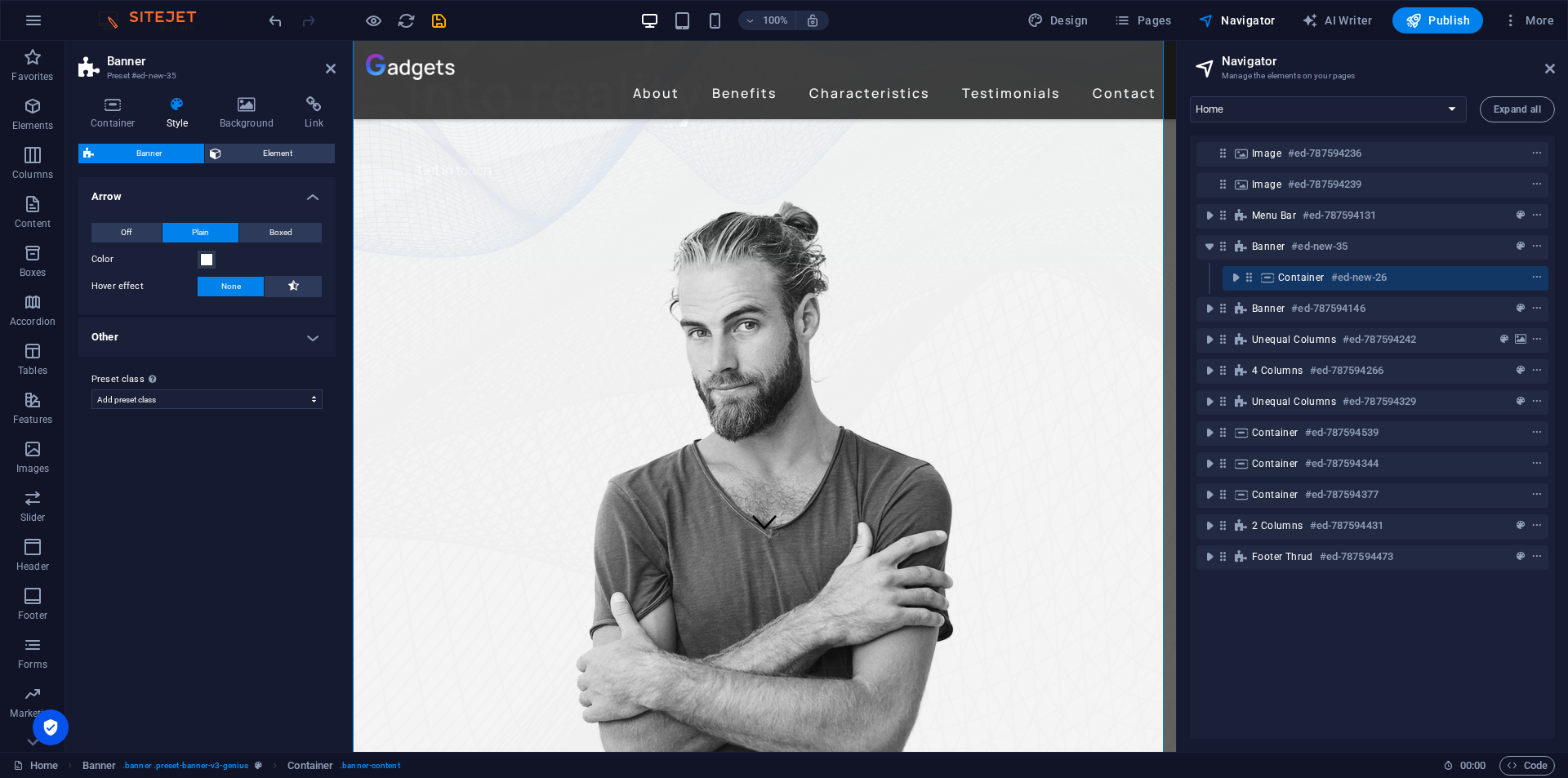 click on "Other" at bounding box center [207, 337] 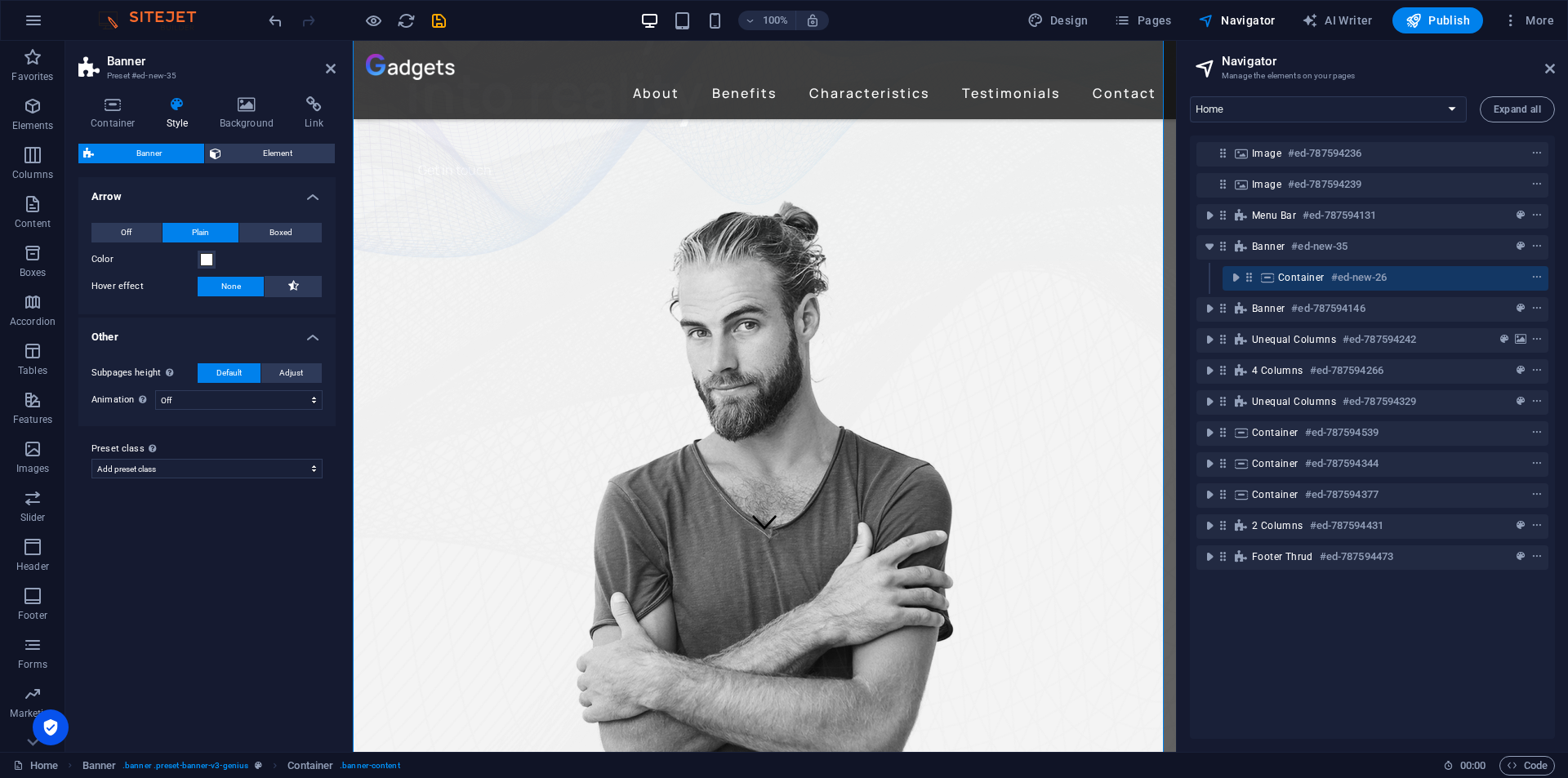 click on "Other" at bounding box center (207, 332) 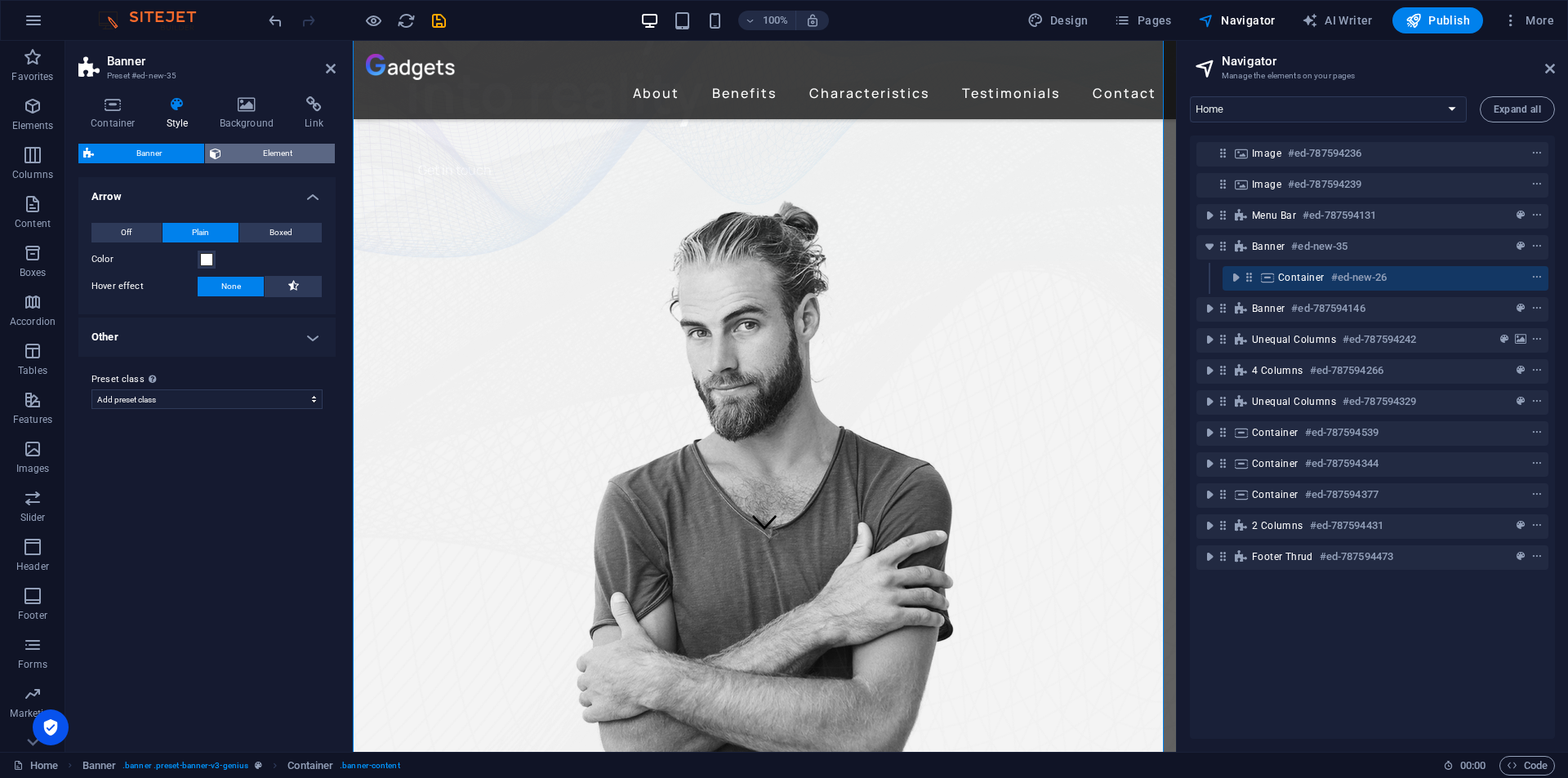 click on "Element" at bounding box center (278, 153) 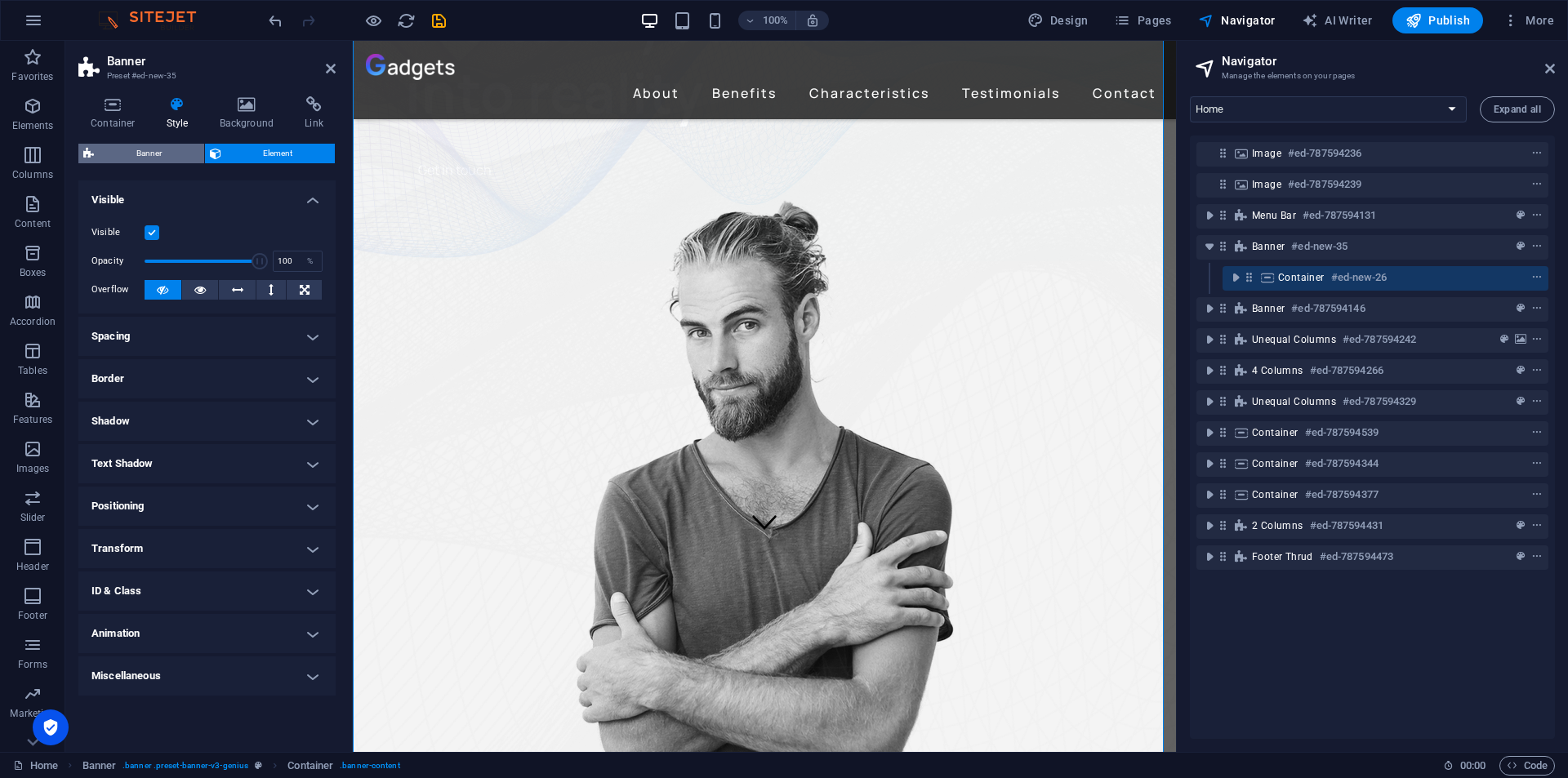 click on "Banner" at bounding box center [149, 153] 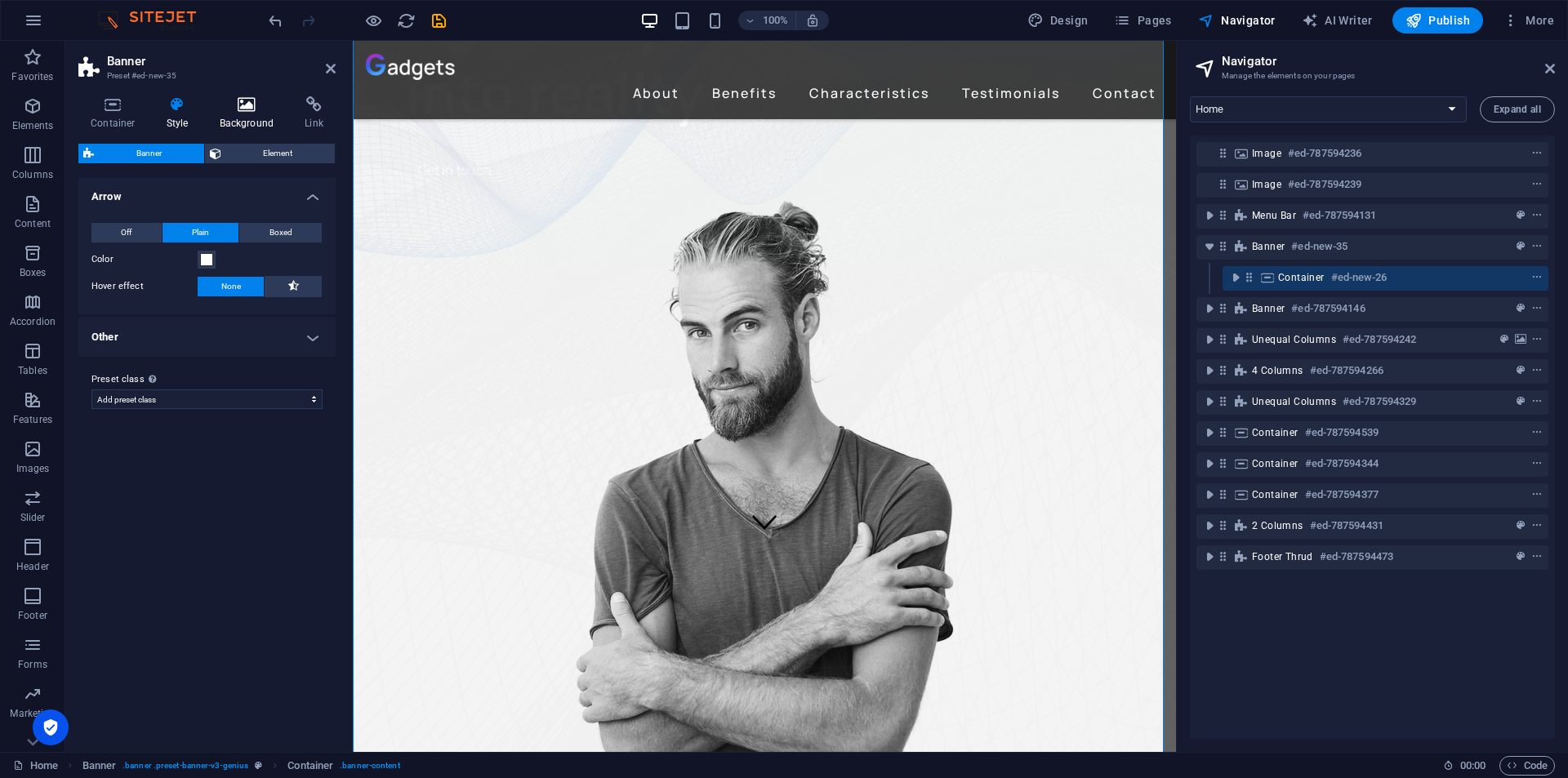 click on "Background" at bounding box center (250, 113) 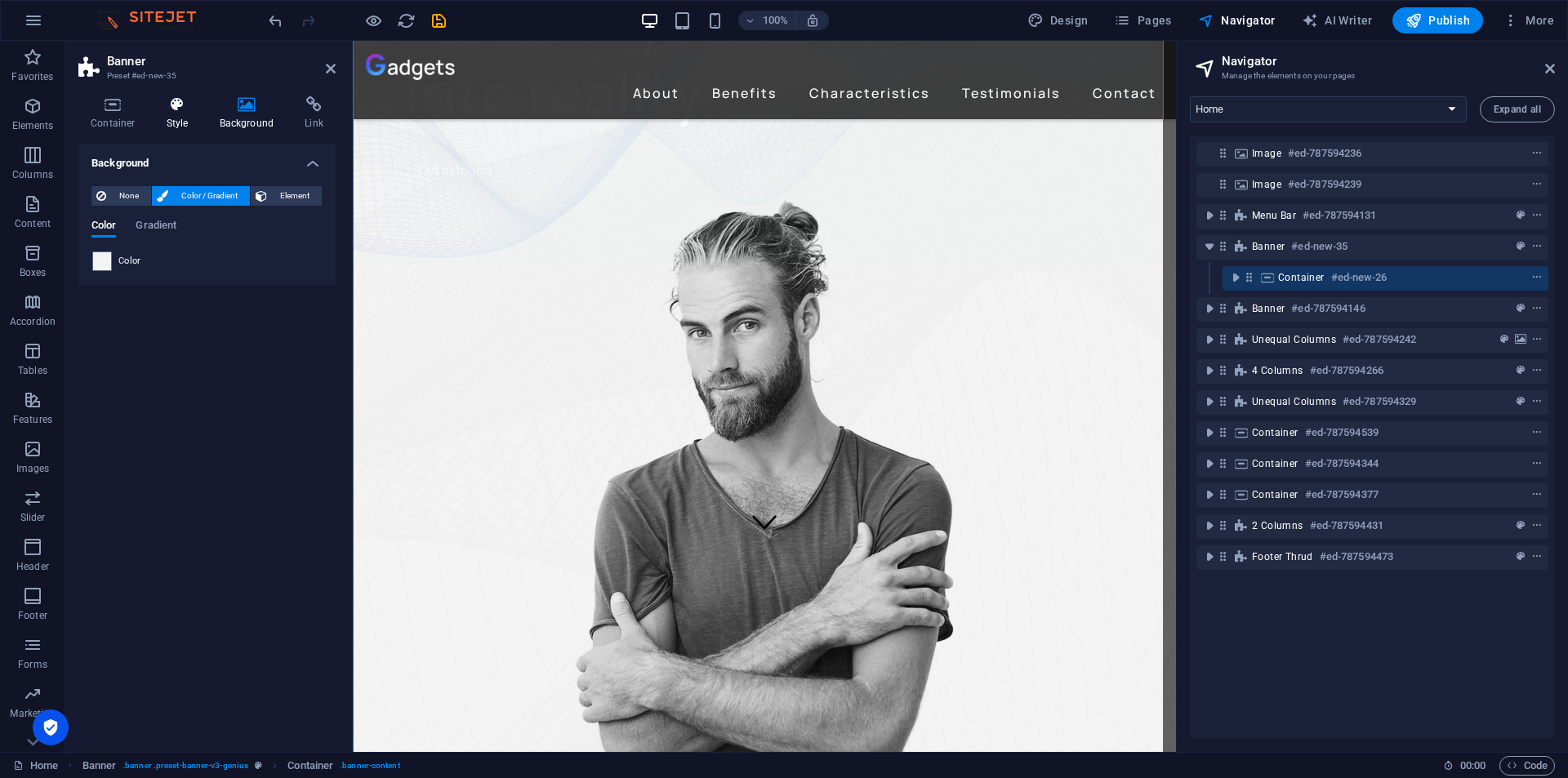 click at bounding box center (177, 104) 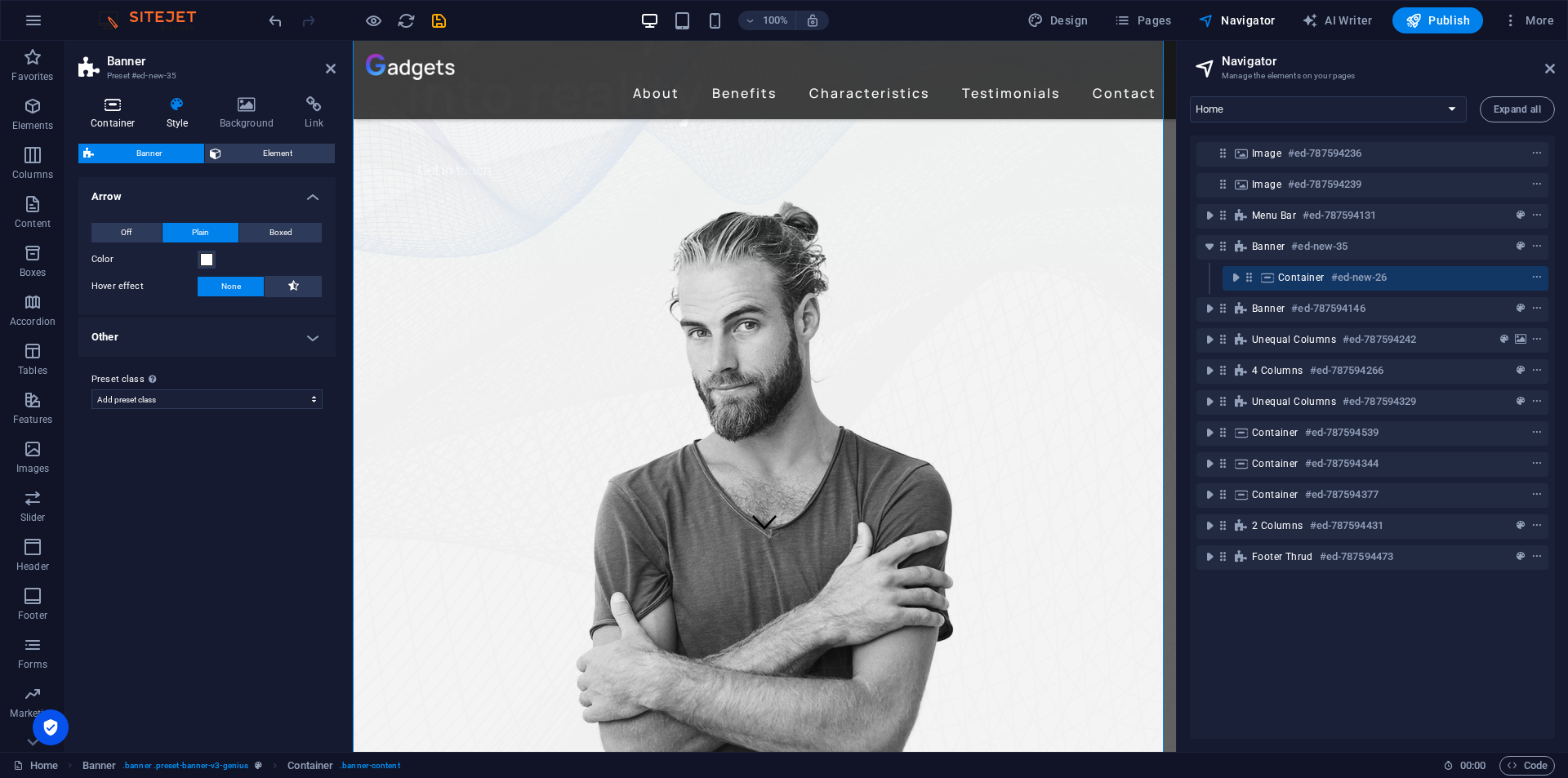 click at bounding box center (113, 104) 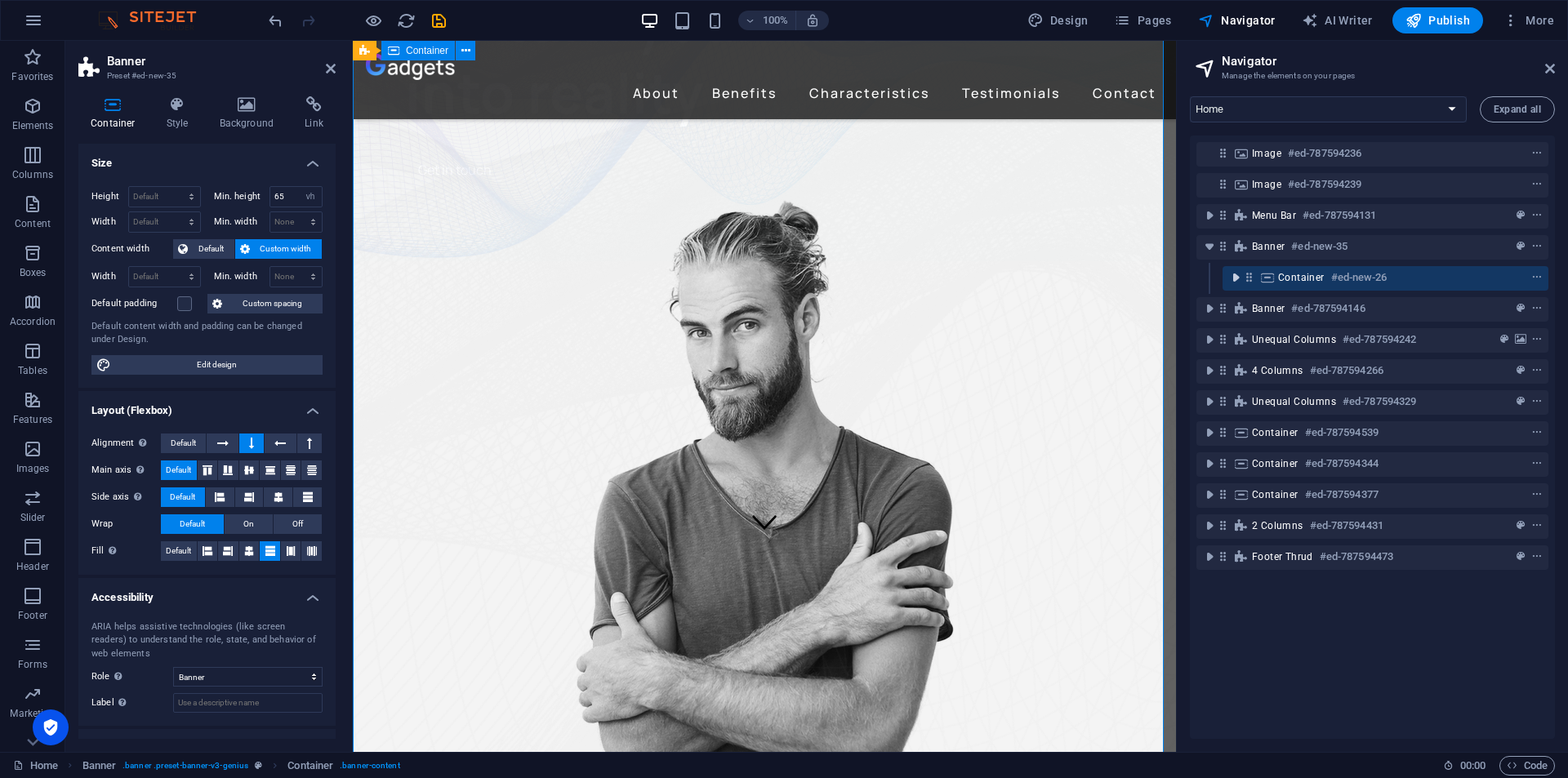 click at bounding box center [1236, 278] 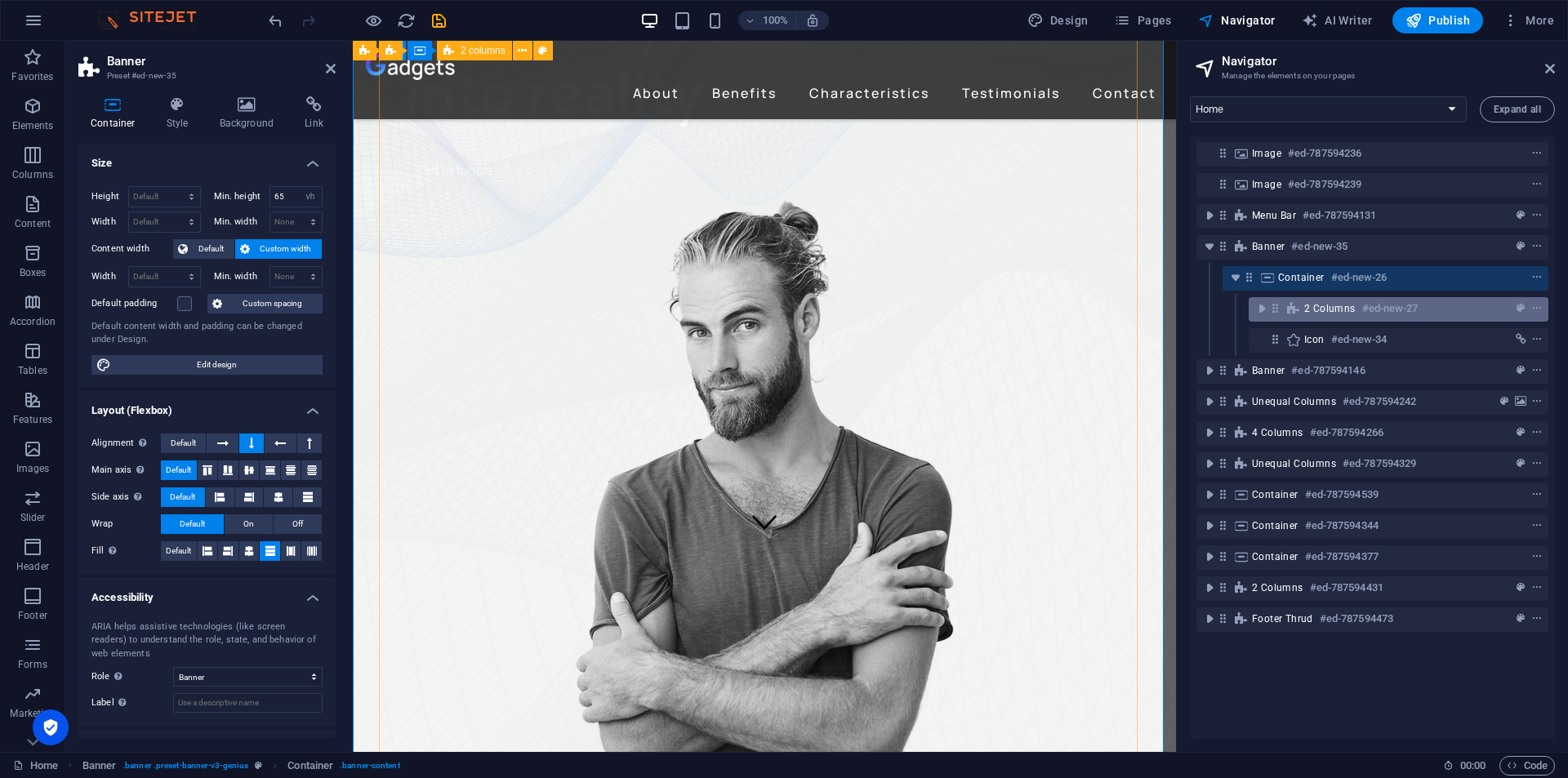 click on "2 columns" at bounding box center (1330, 309) 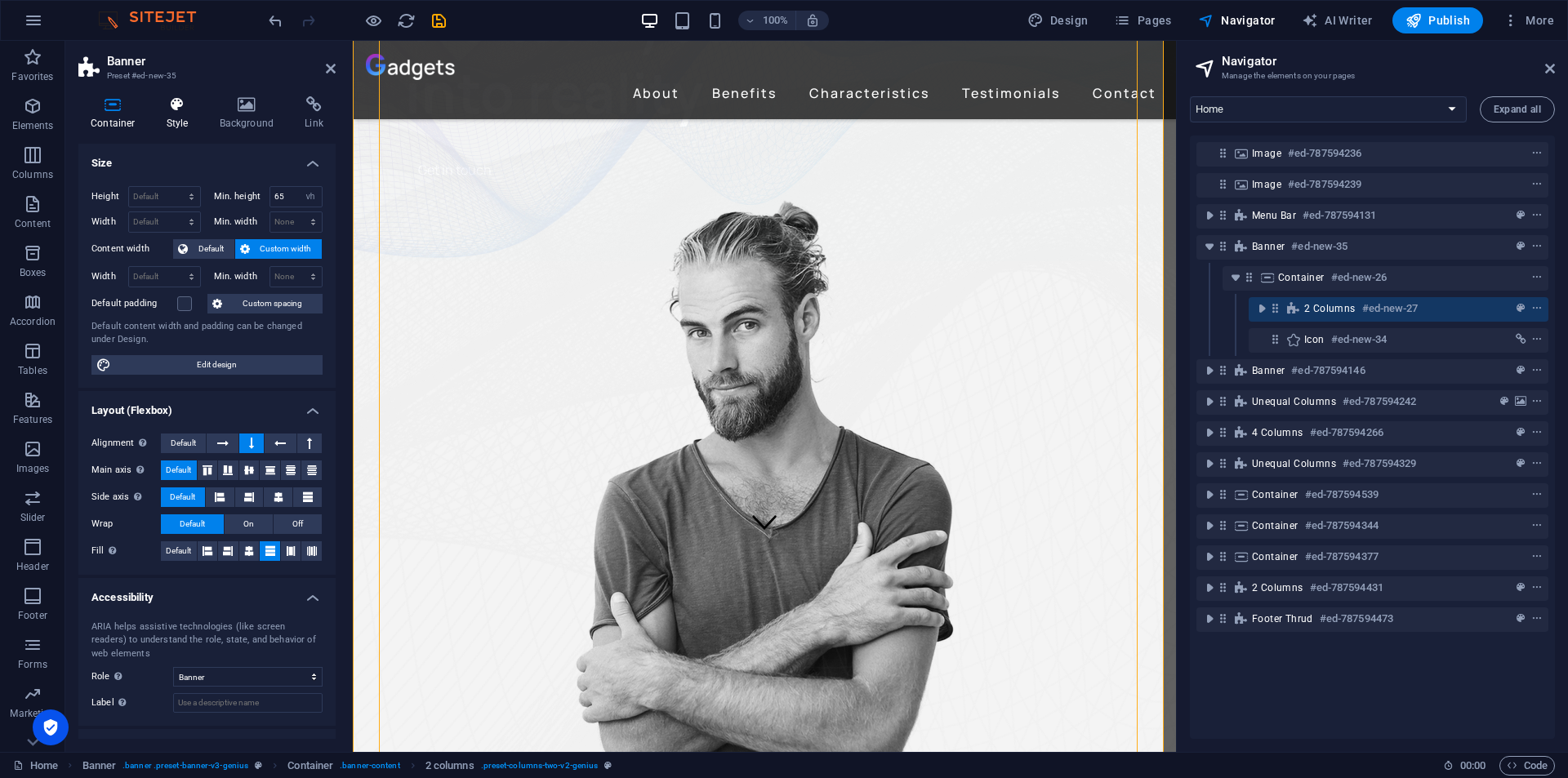click on "Style" at bounding box center [180, 113] 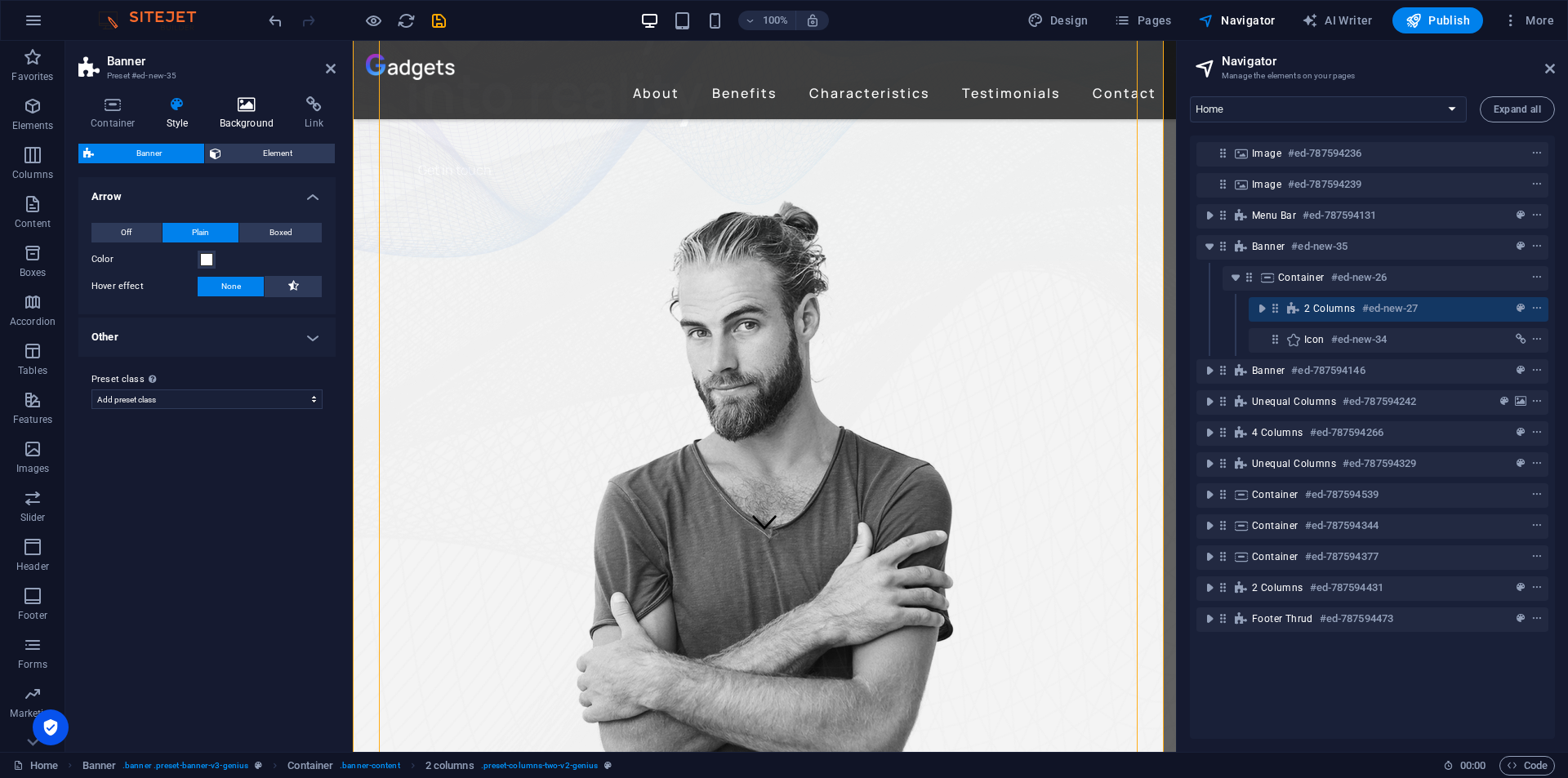 click on "Background" at bounding box center (250, 113) 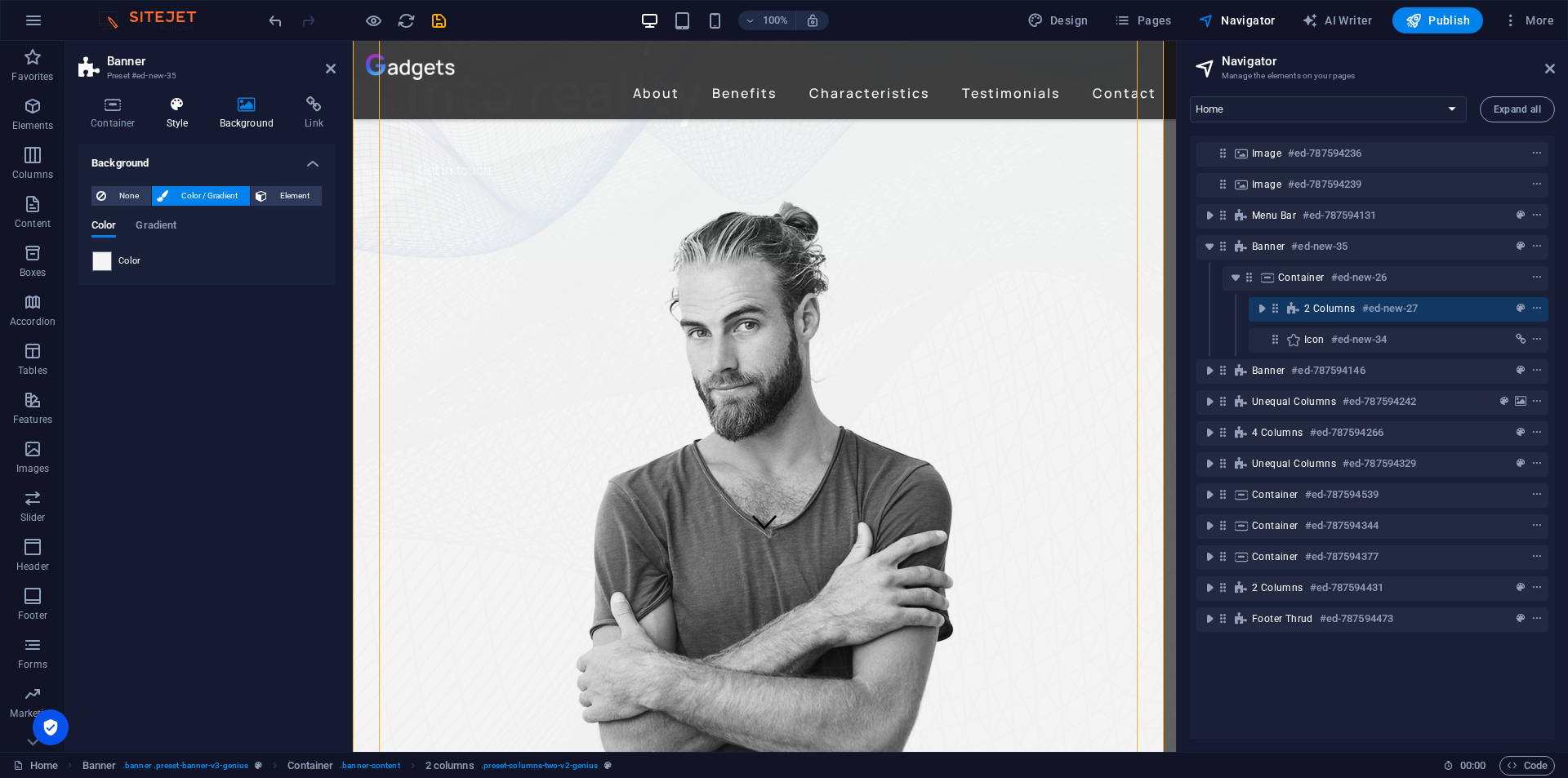 click on "Style" at bounding box center [180, 113] 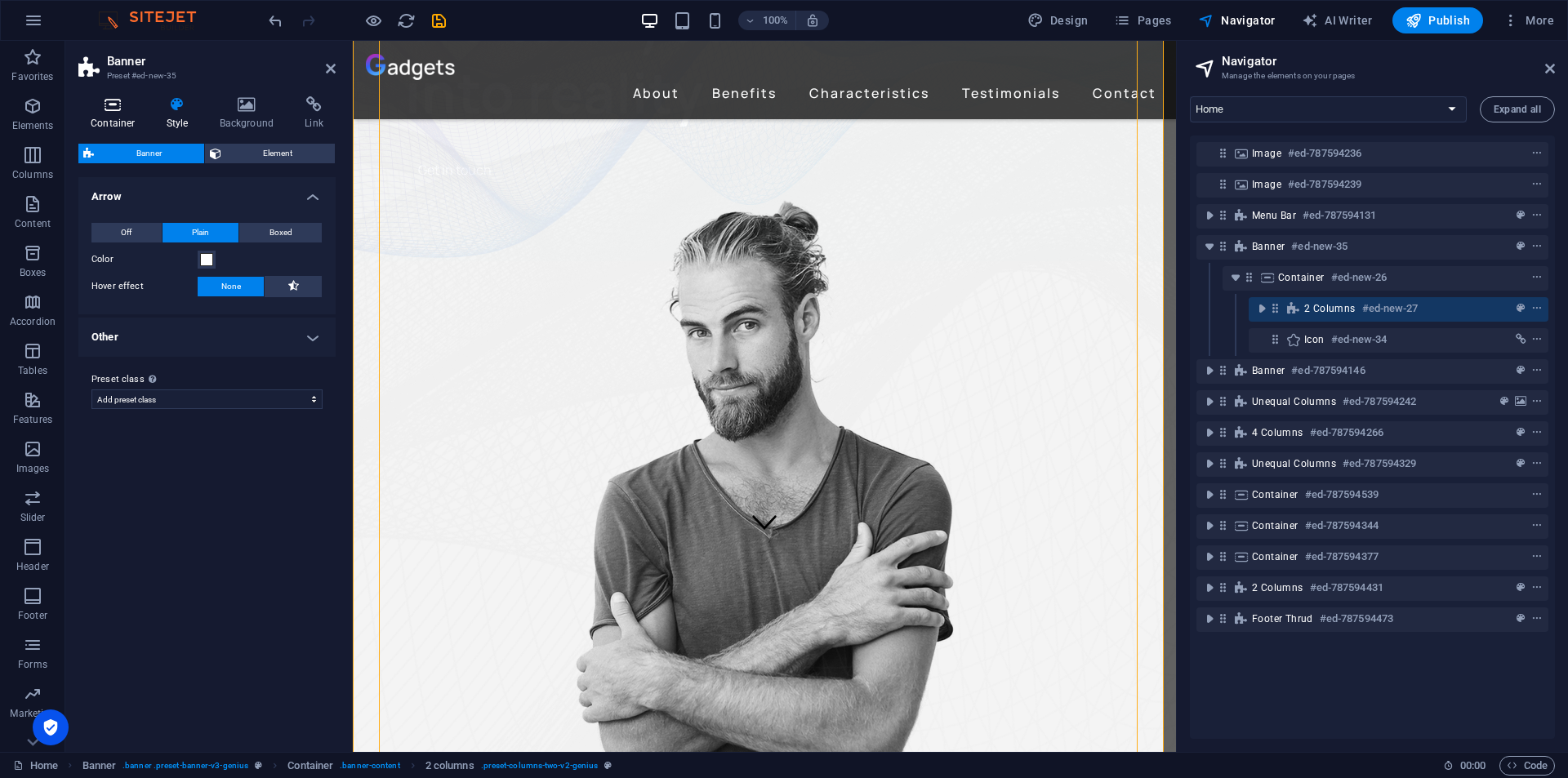 click on "Container" at bounding box center [116, 113] 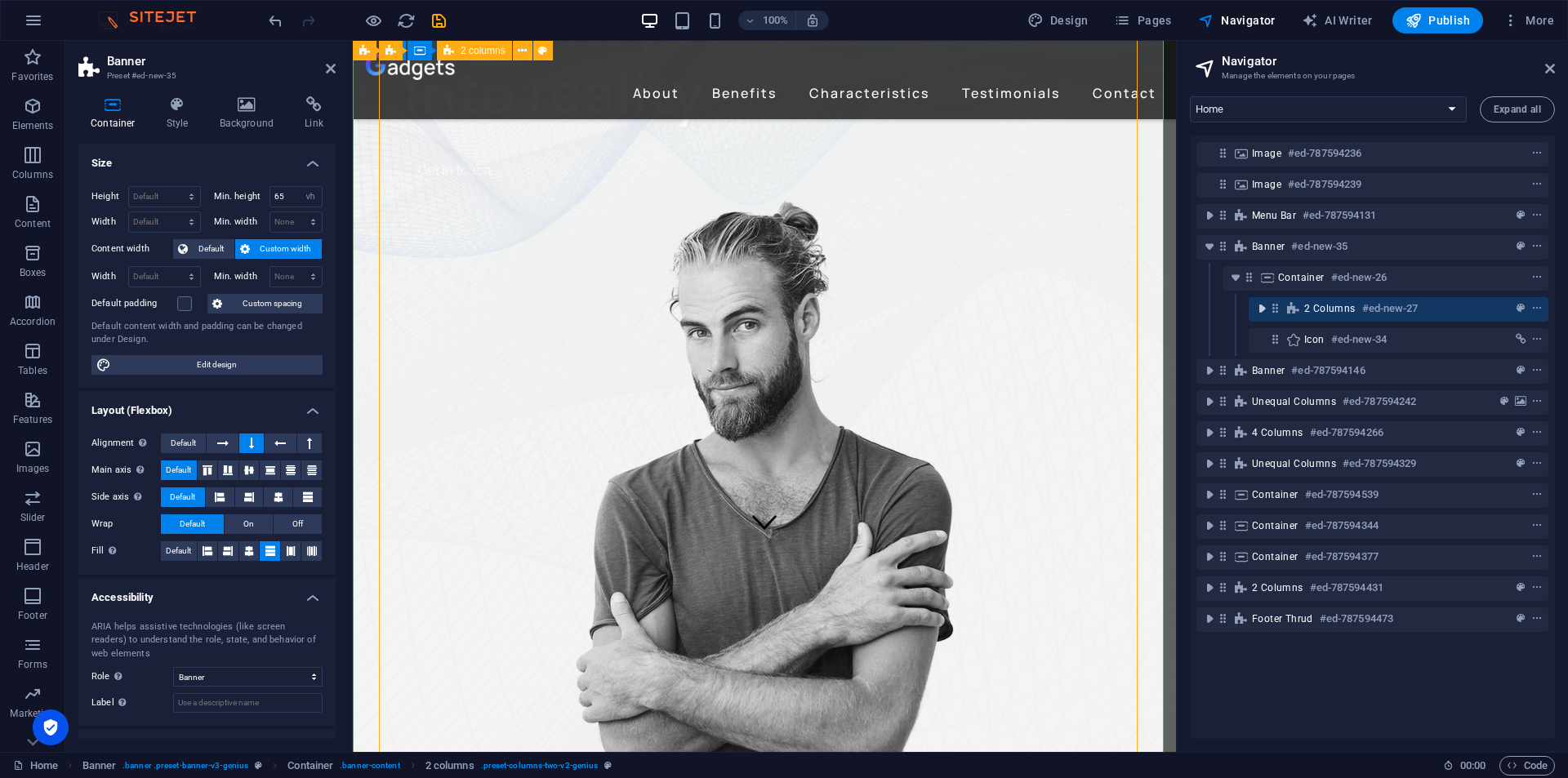 click at bounding box center (1262, 309) 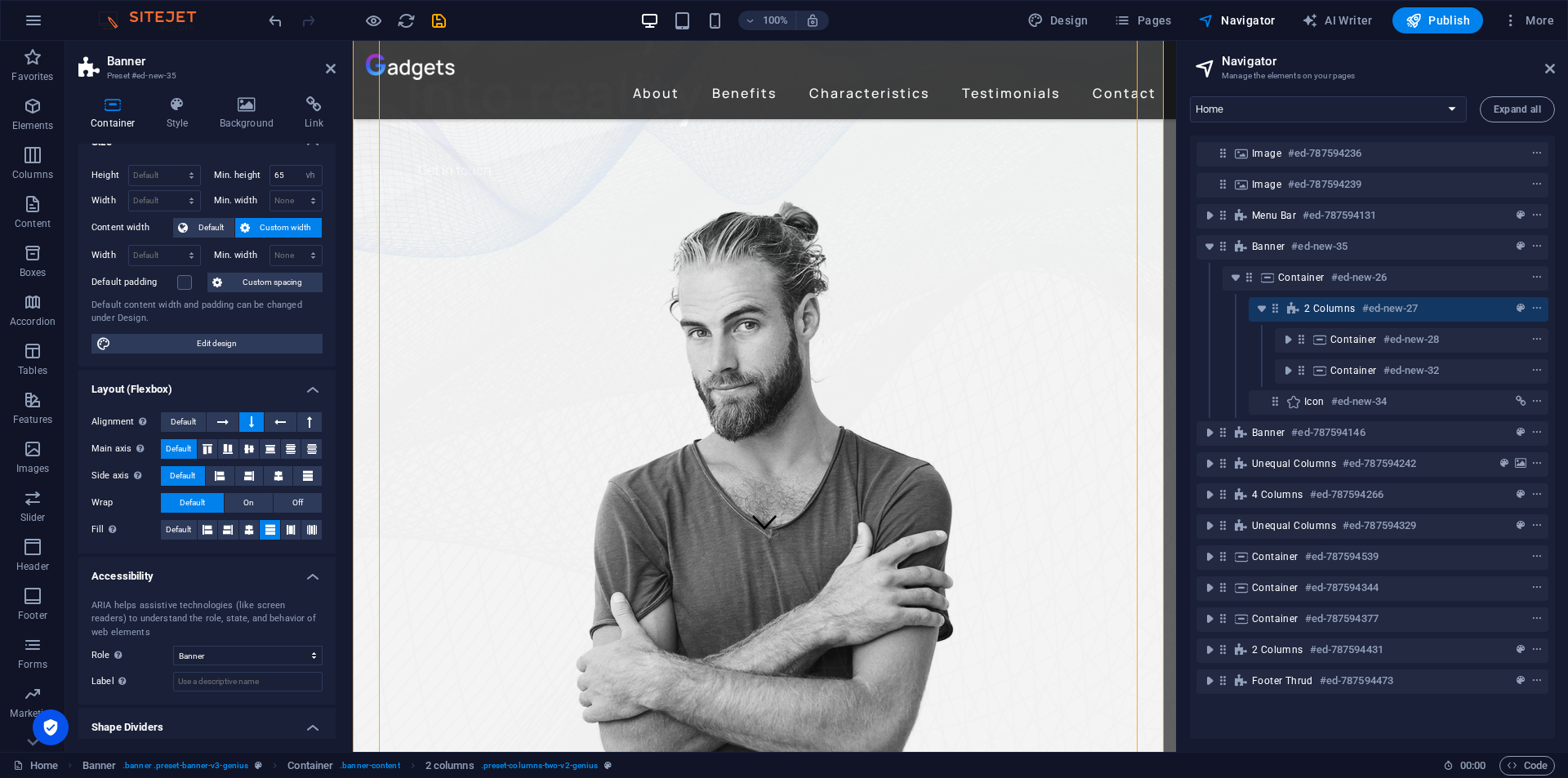 scroll, scrollTop: 0, scrollLeft: 0, axis: both 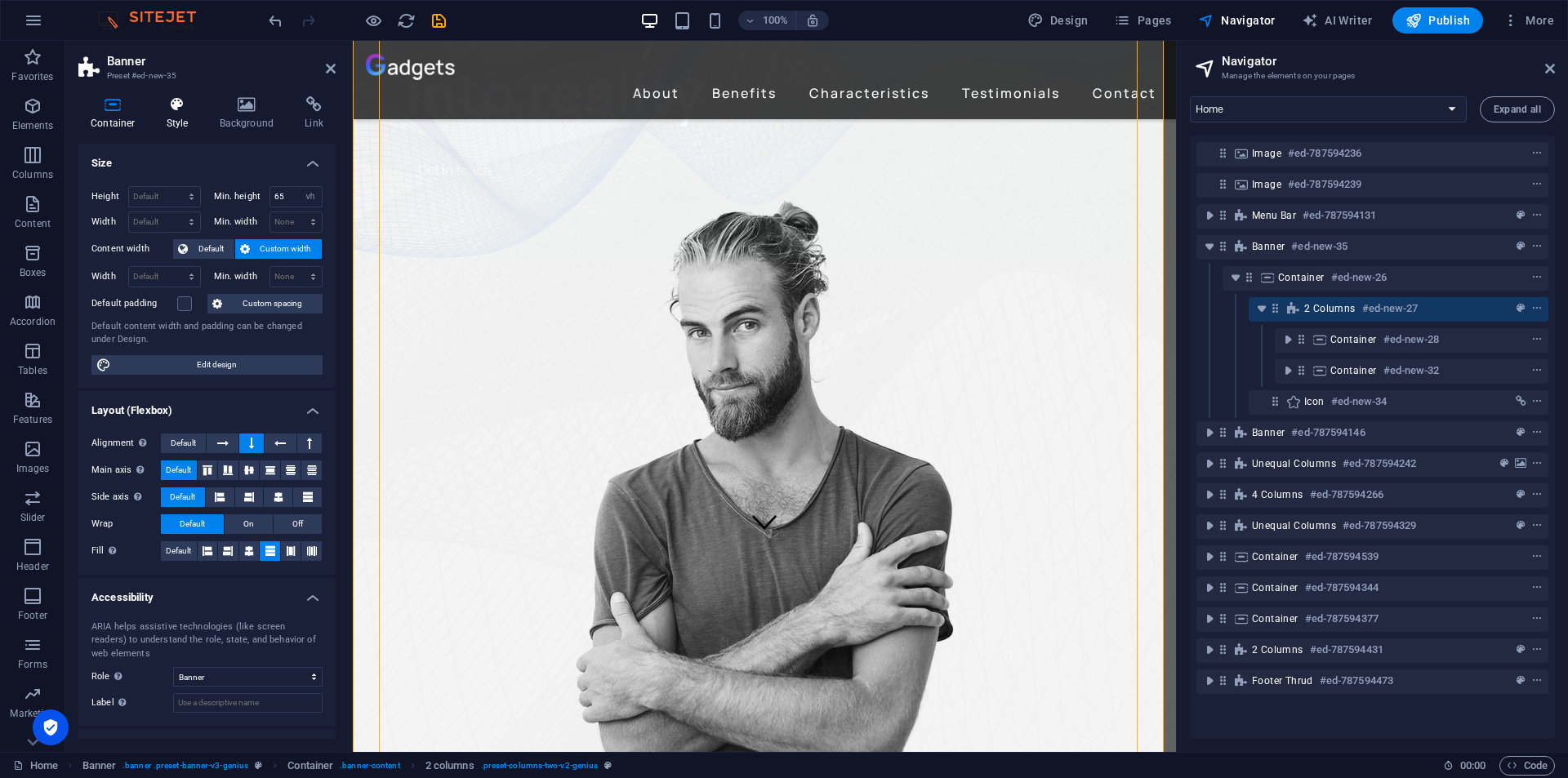 click at bounding box center [177, 104] 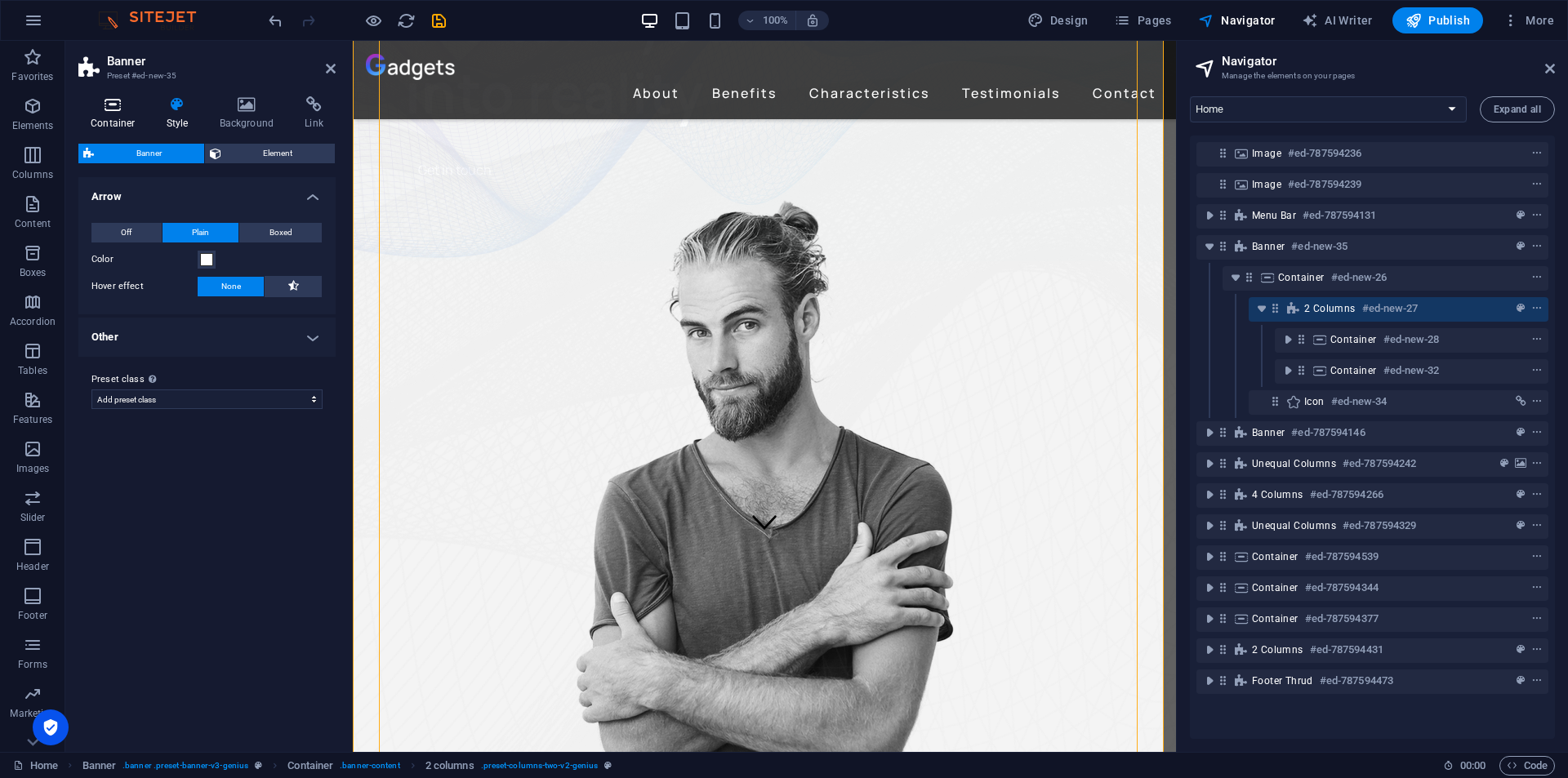 click at bounding box center [113, 104] 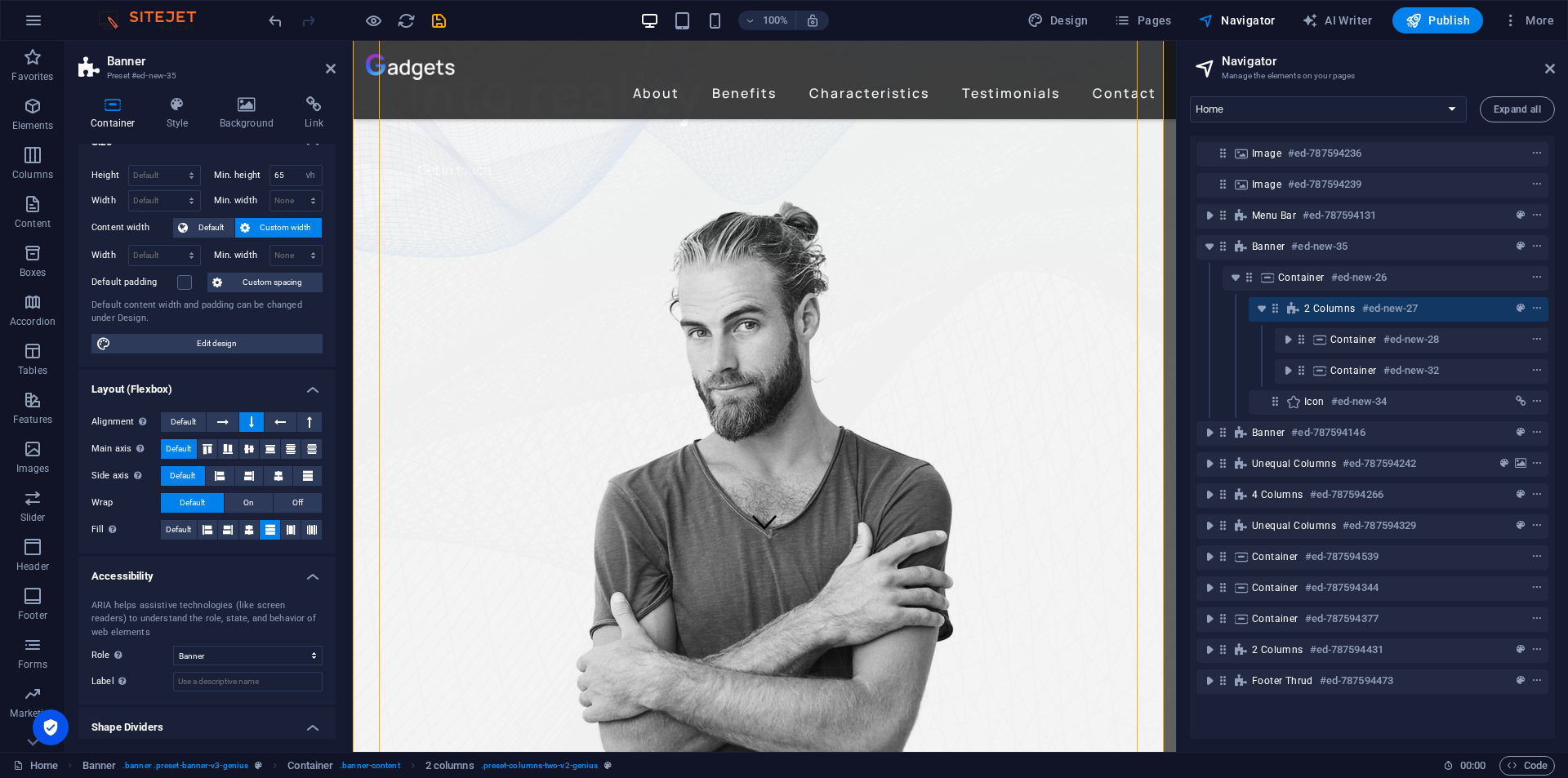 scroll, scrollTop: 0, scrollLeft: 0, axis: both 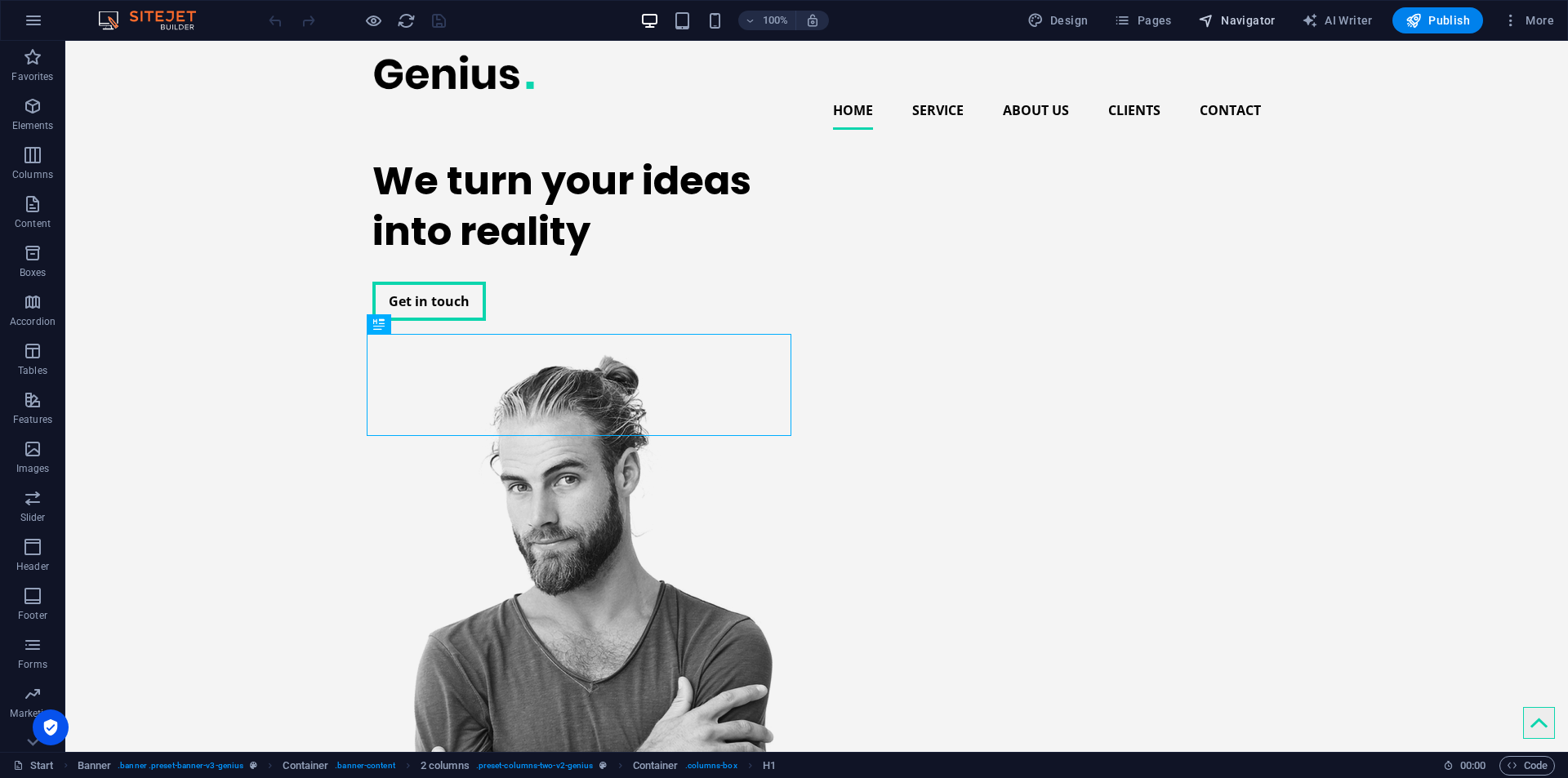 click on "Navigator" at bounding box center [1236, 20] 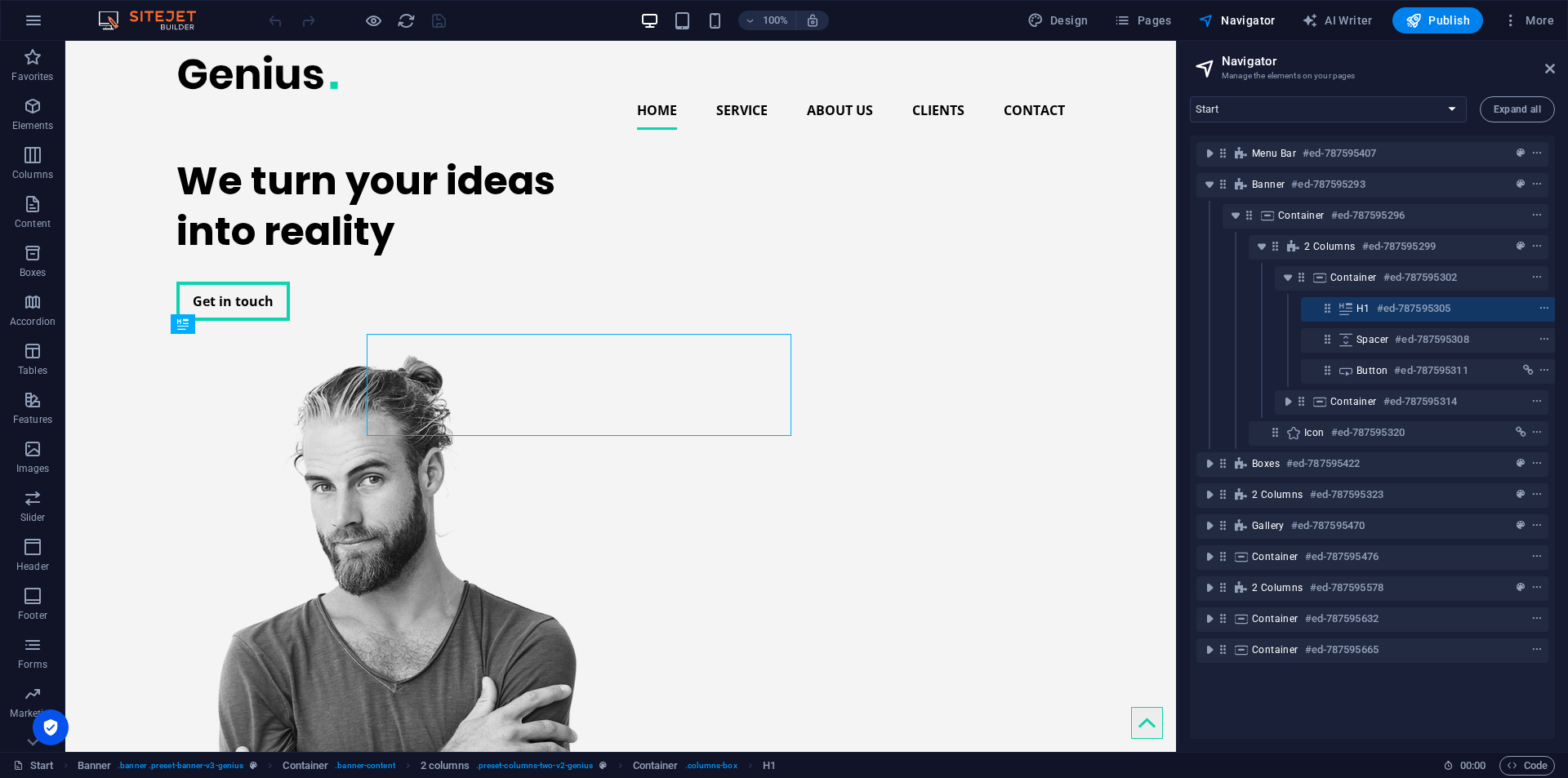 scroll, scrollTop: 0, scrollLeft: 4, axis: horizontal 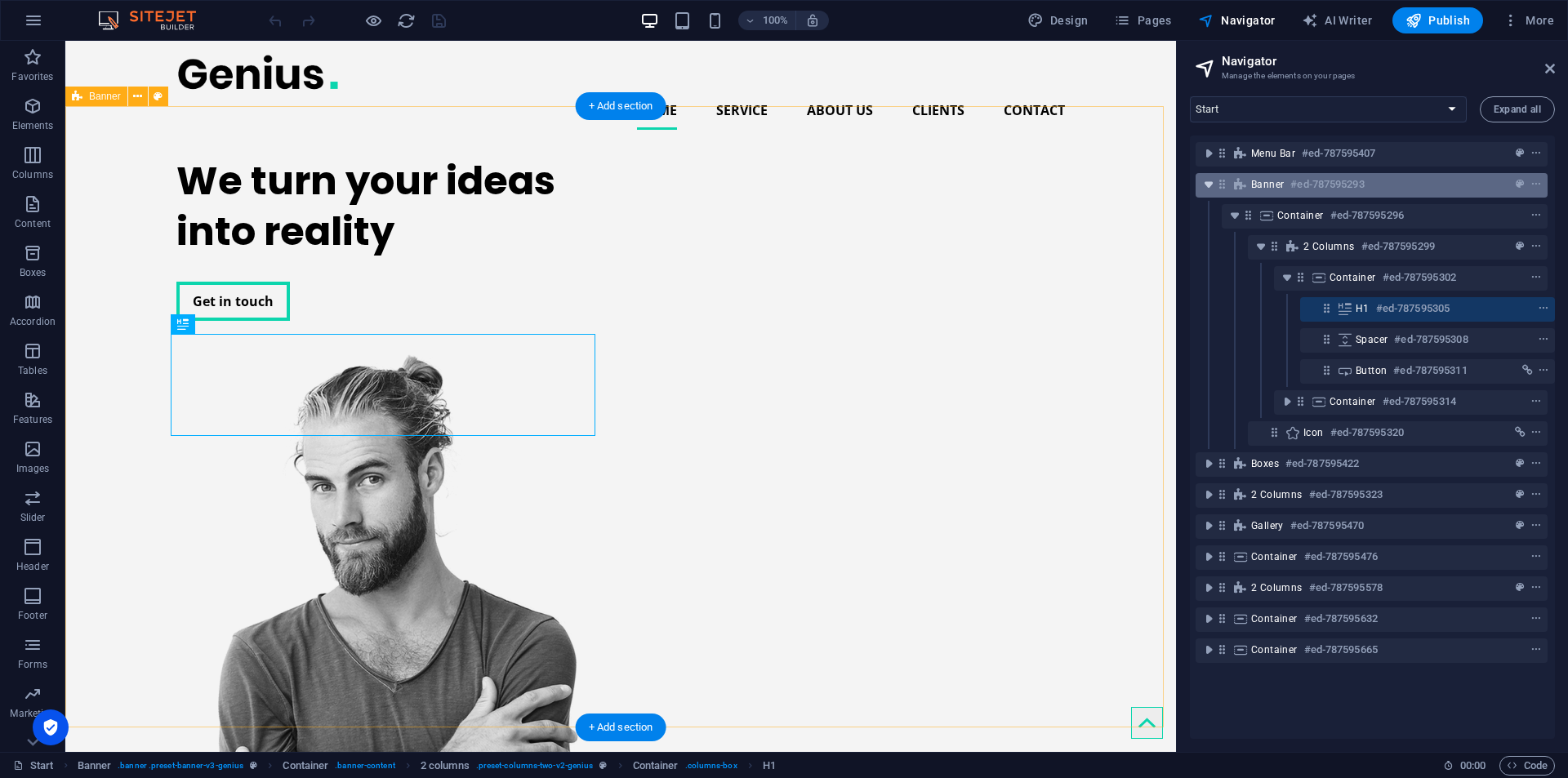 click at bounding box center [1209, 184] 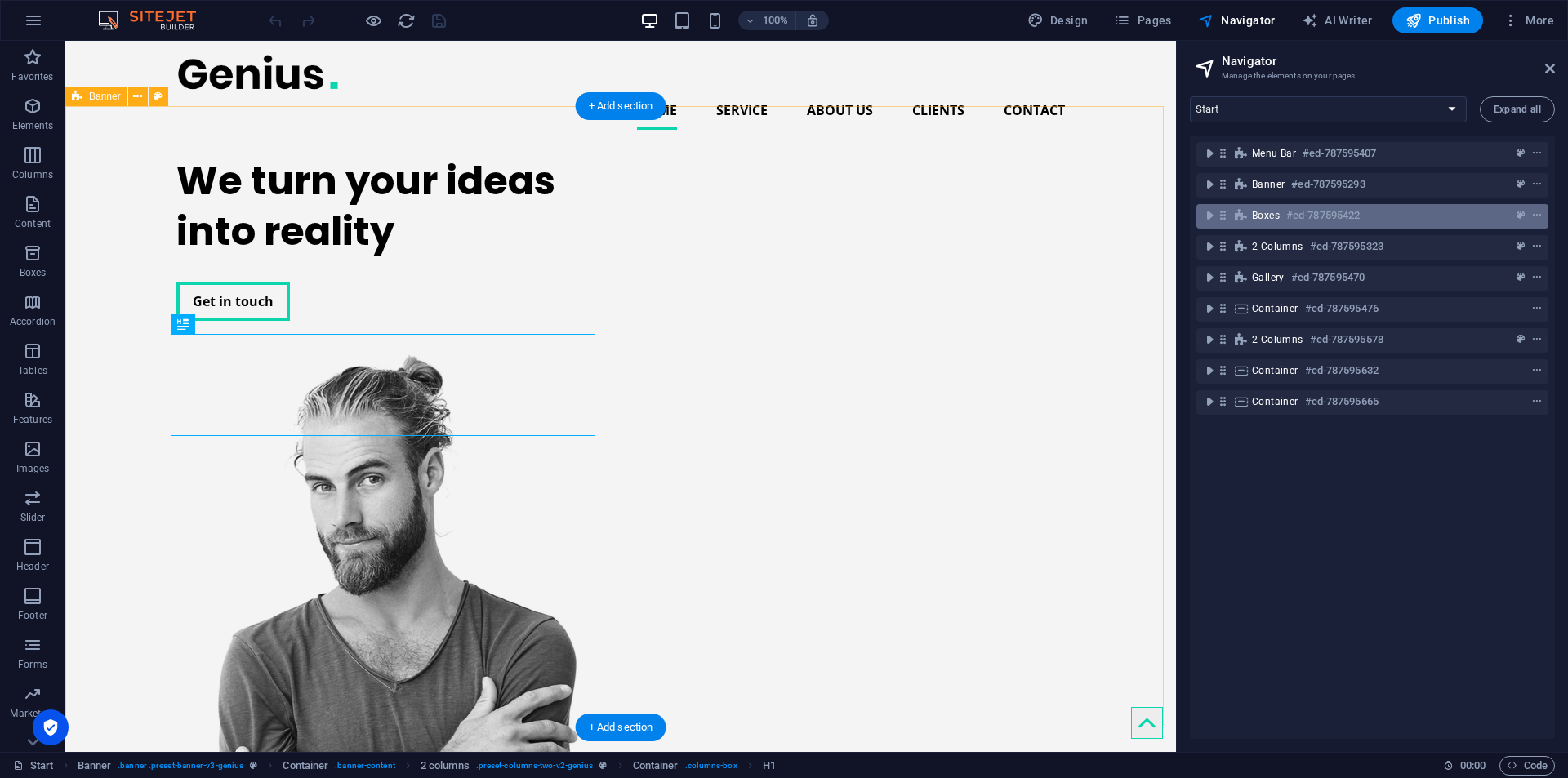 scroll, scrollTop: 0, scrollLeft: 0, axis: both 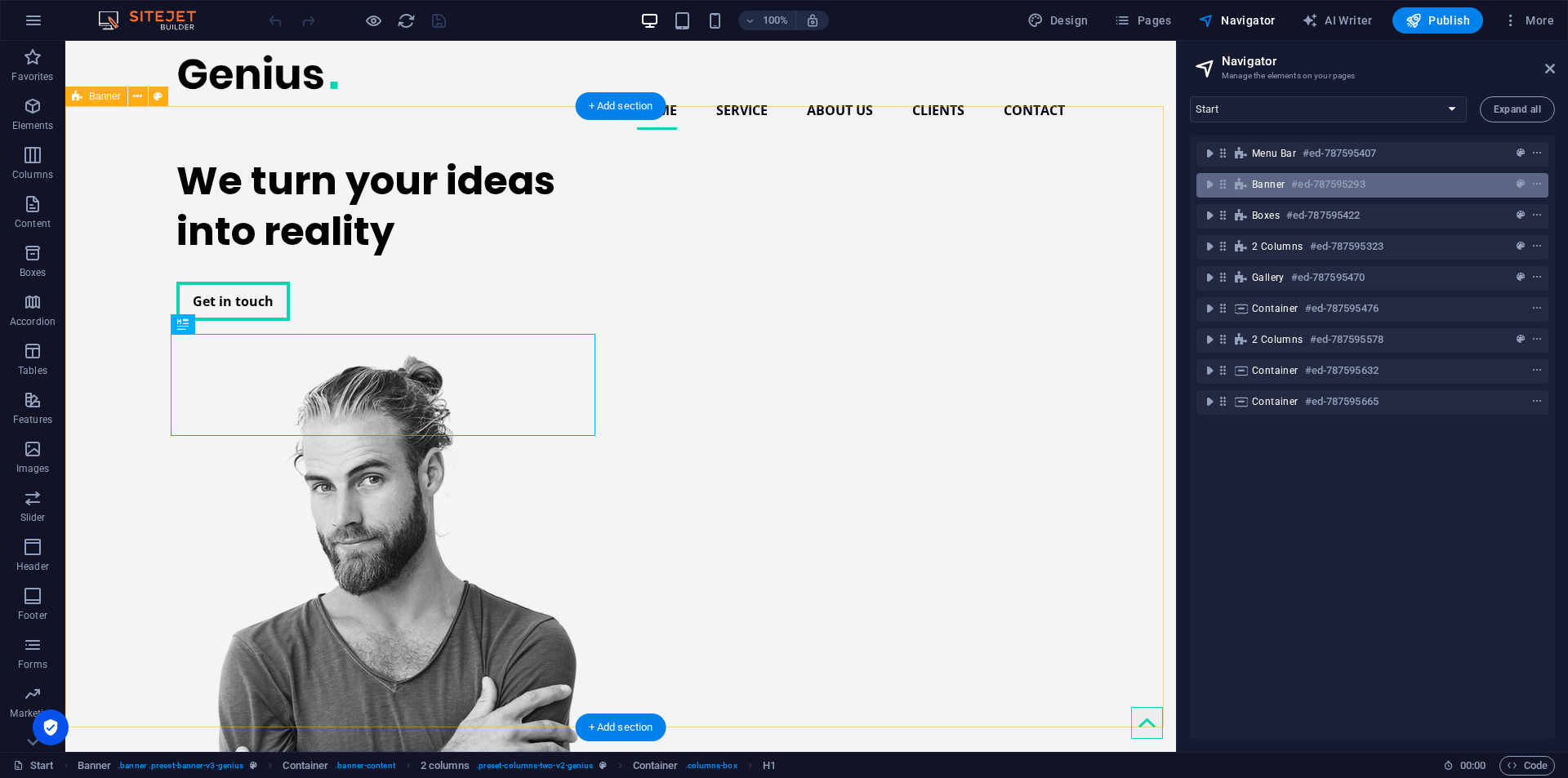 click on "#ed-787595293" at bounding box center [1328, 184] 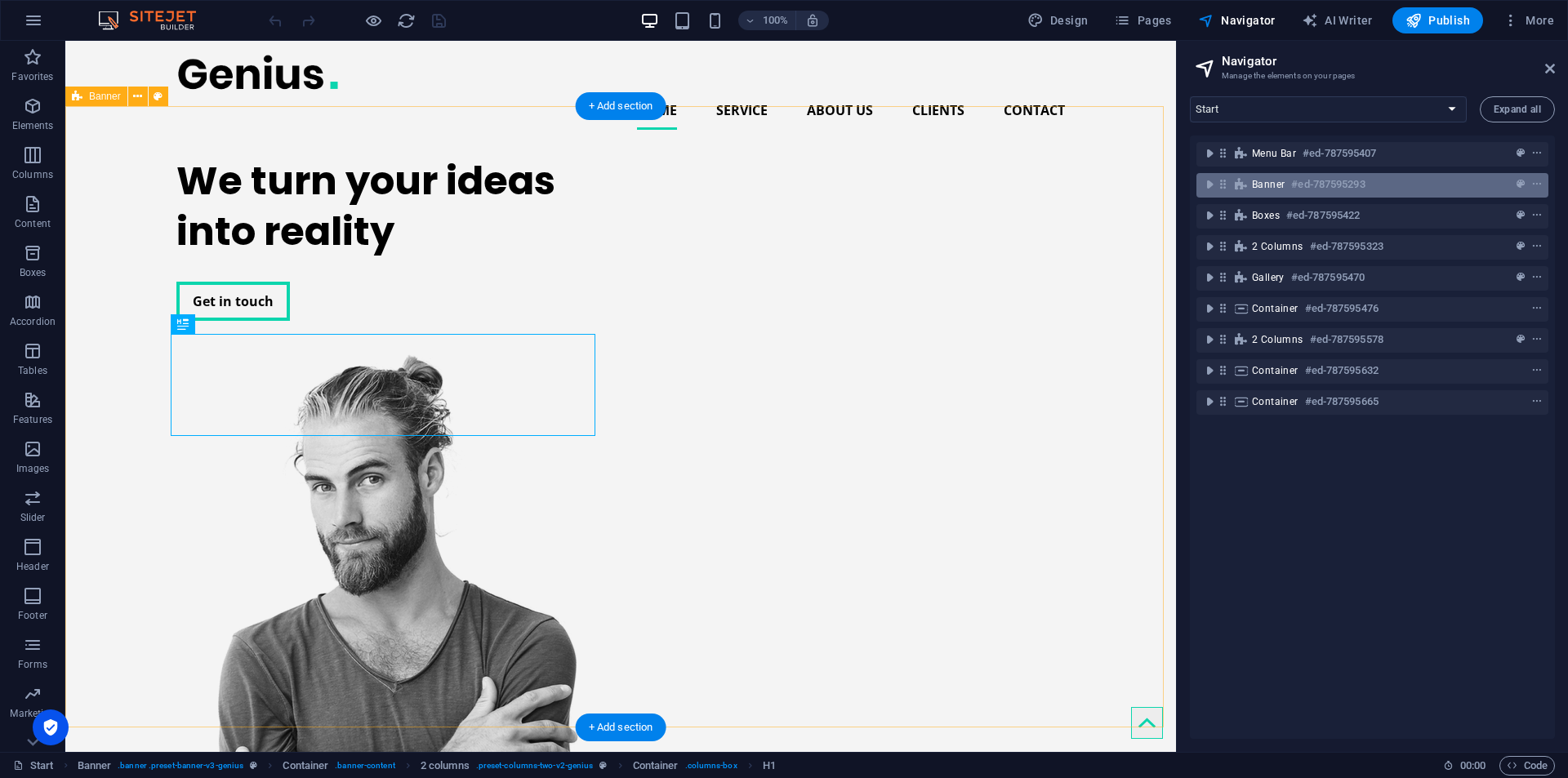 scroll, scrollTop: 20, scrollLeft: 0, axis: vertical 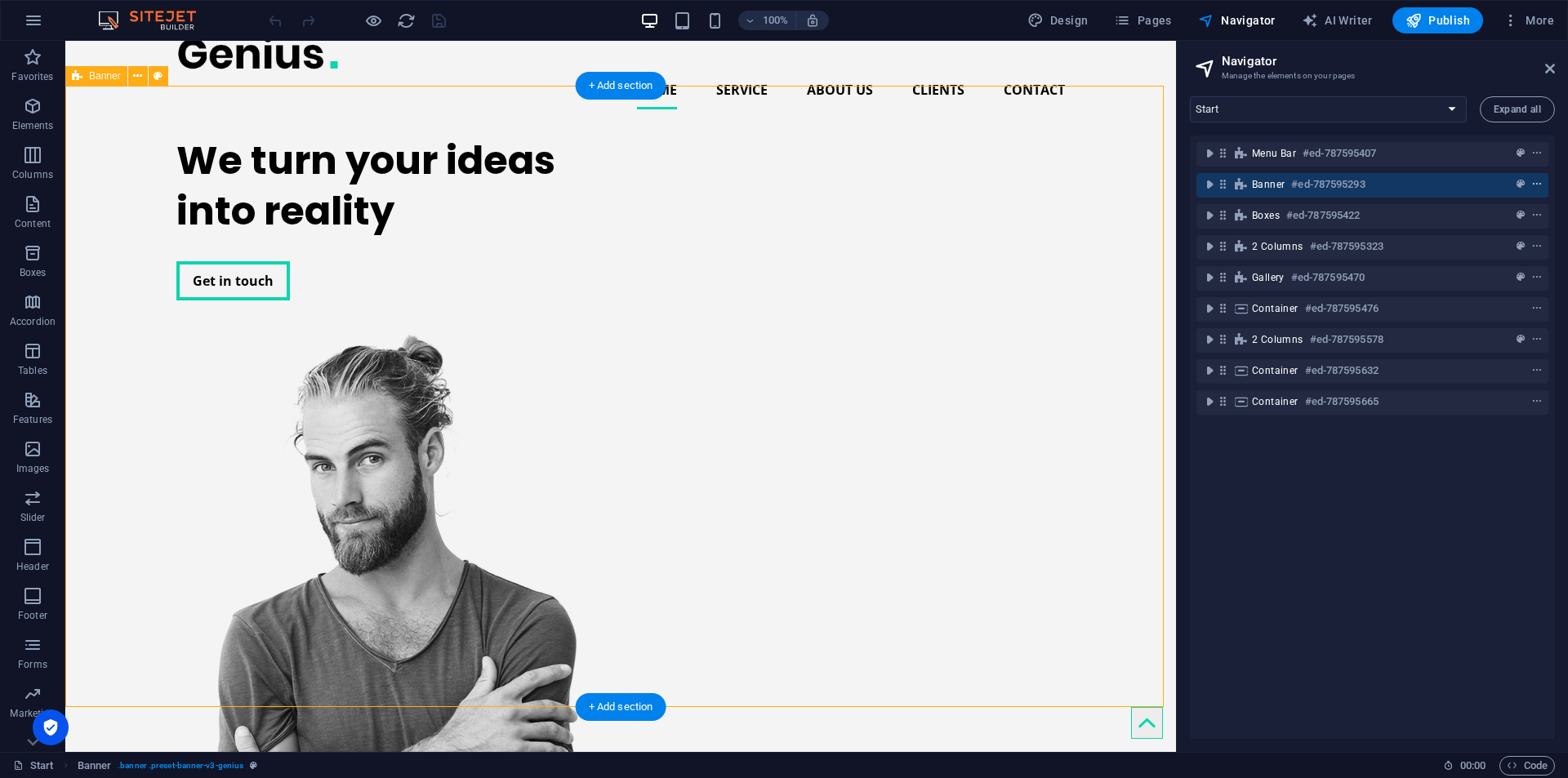 click at bounding box center (1537, 184) 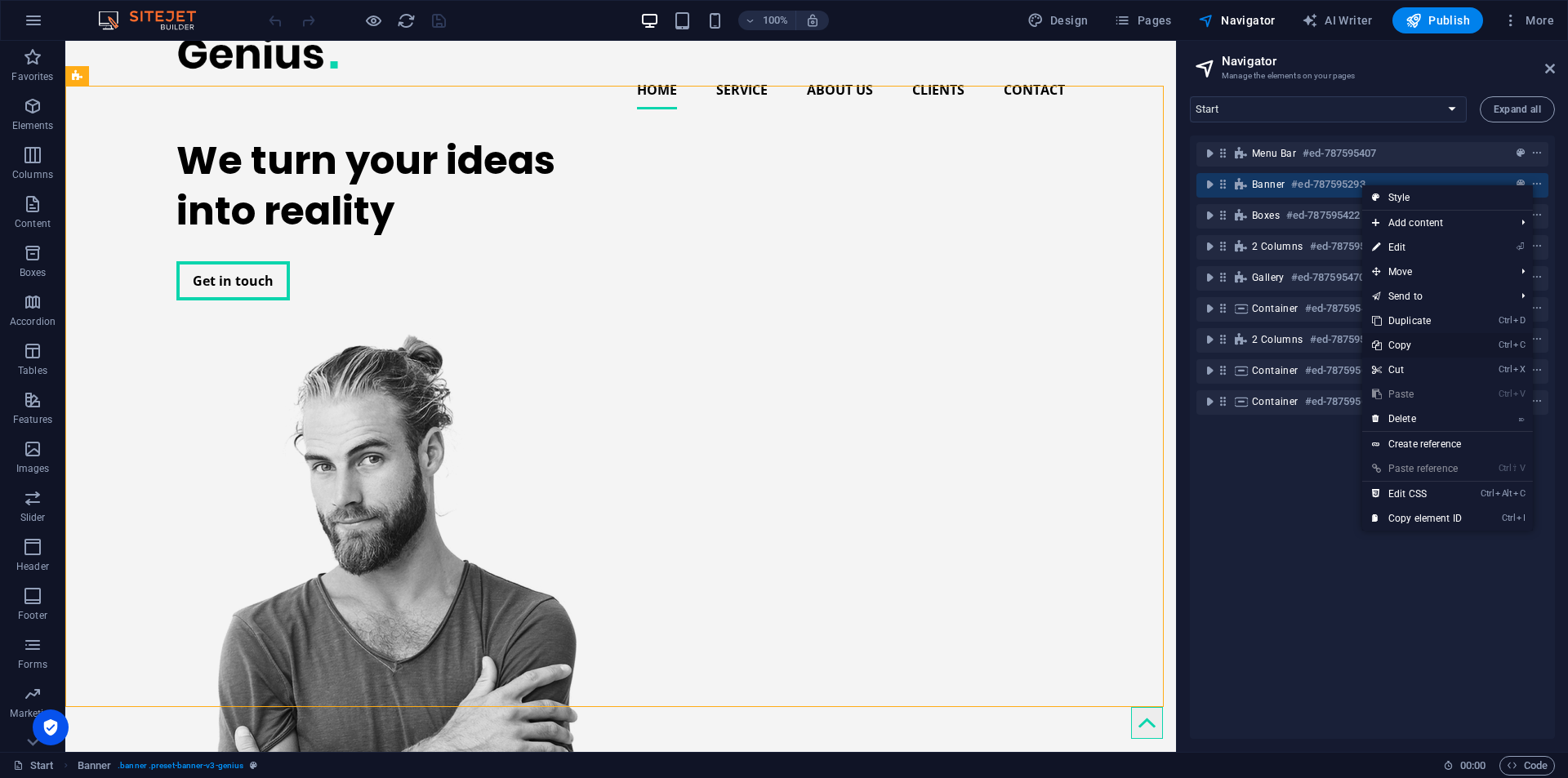 click on "Ctrl C  Copy" at bounding box center [1417, 345] 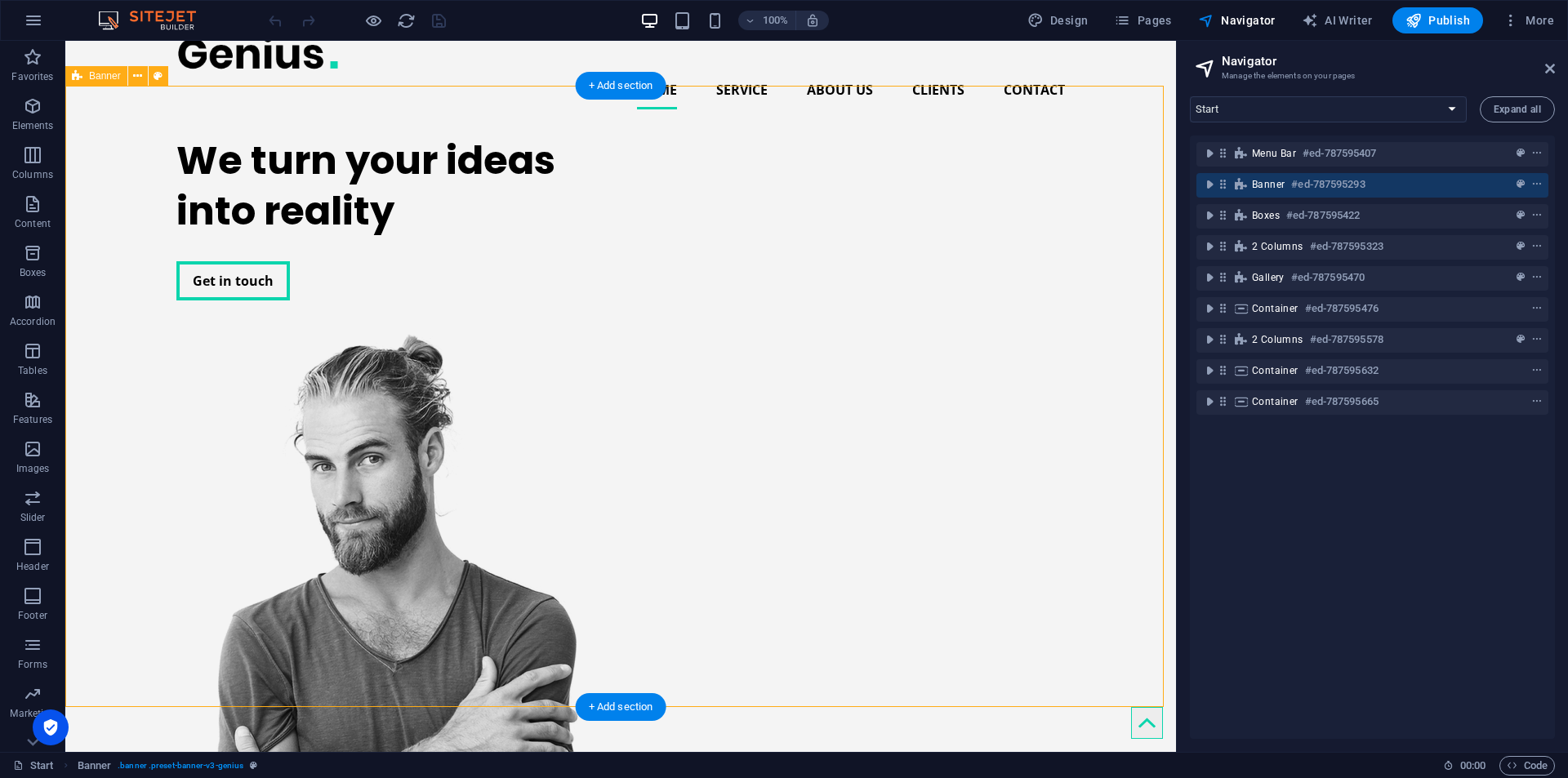 click on "#ed-787595293" at bounding box center [1328, 184] 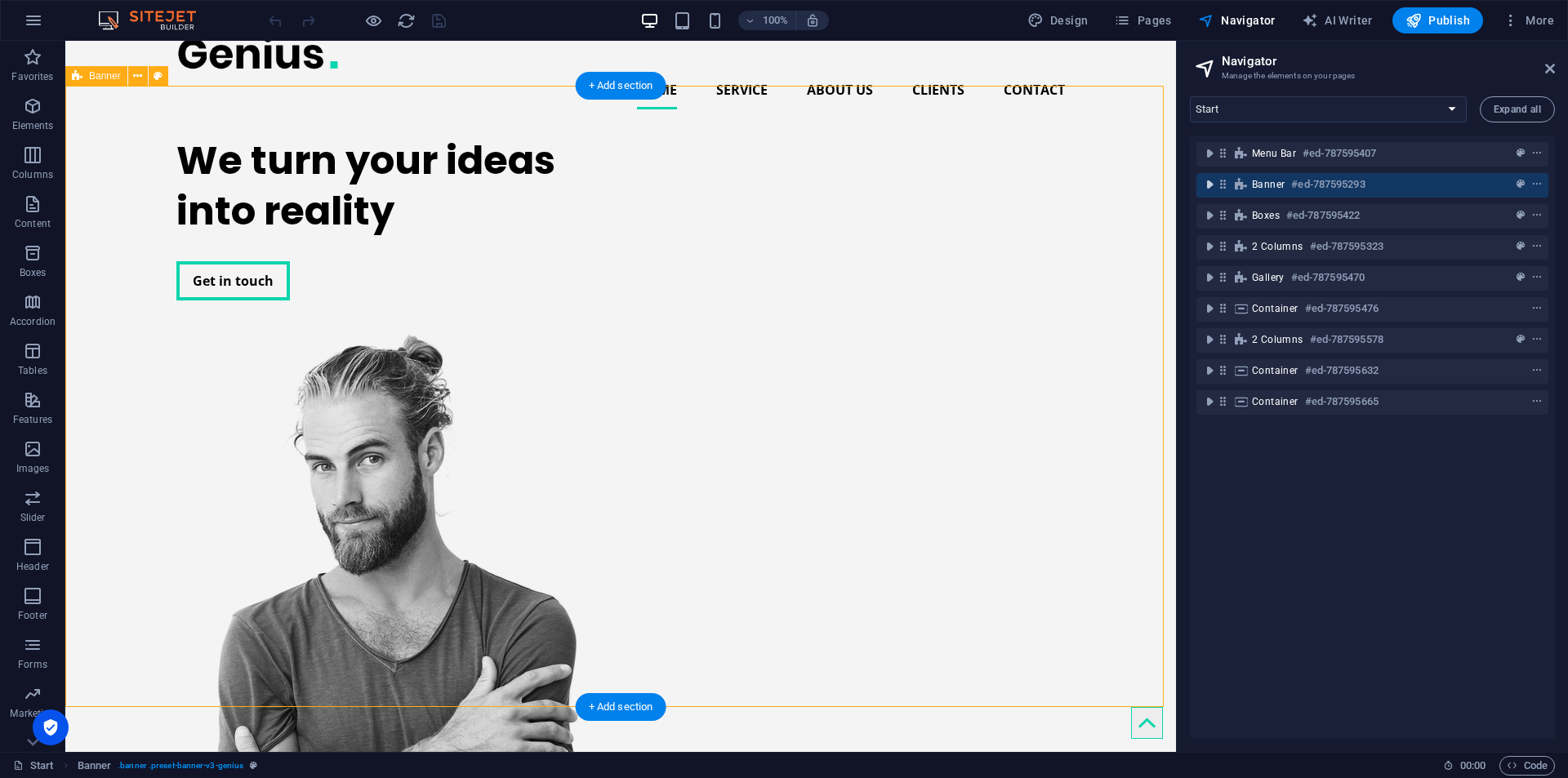 click at bounding box center (1209, 184) 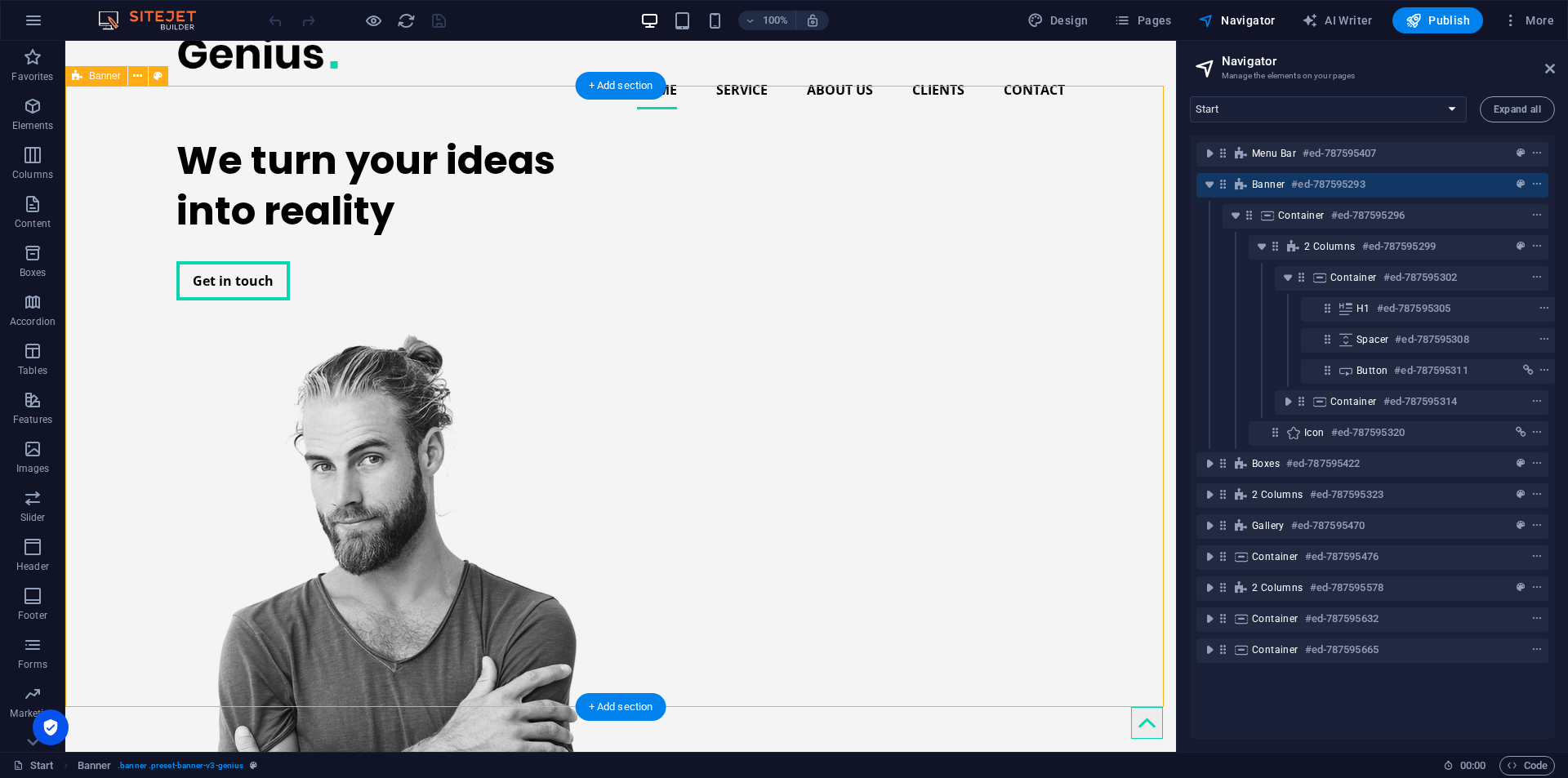 click on "#ed-787595293" at bounding box center (1328, 184) 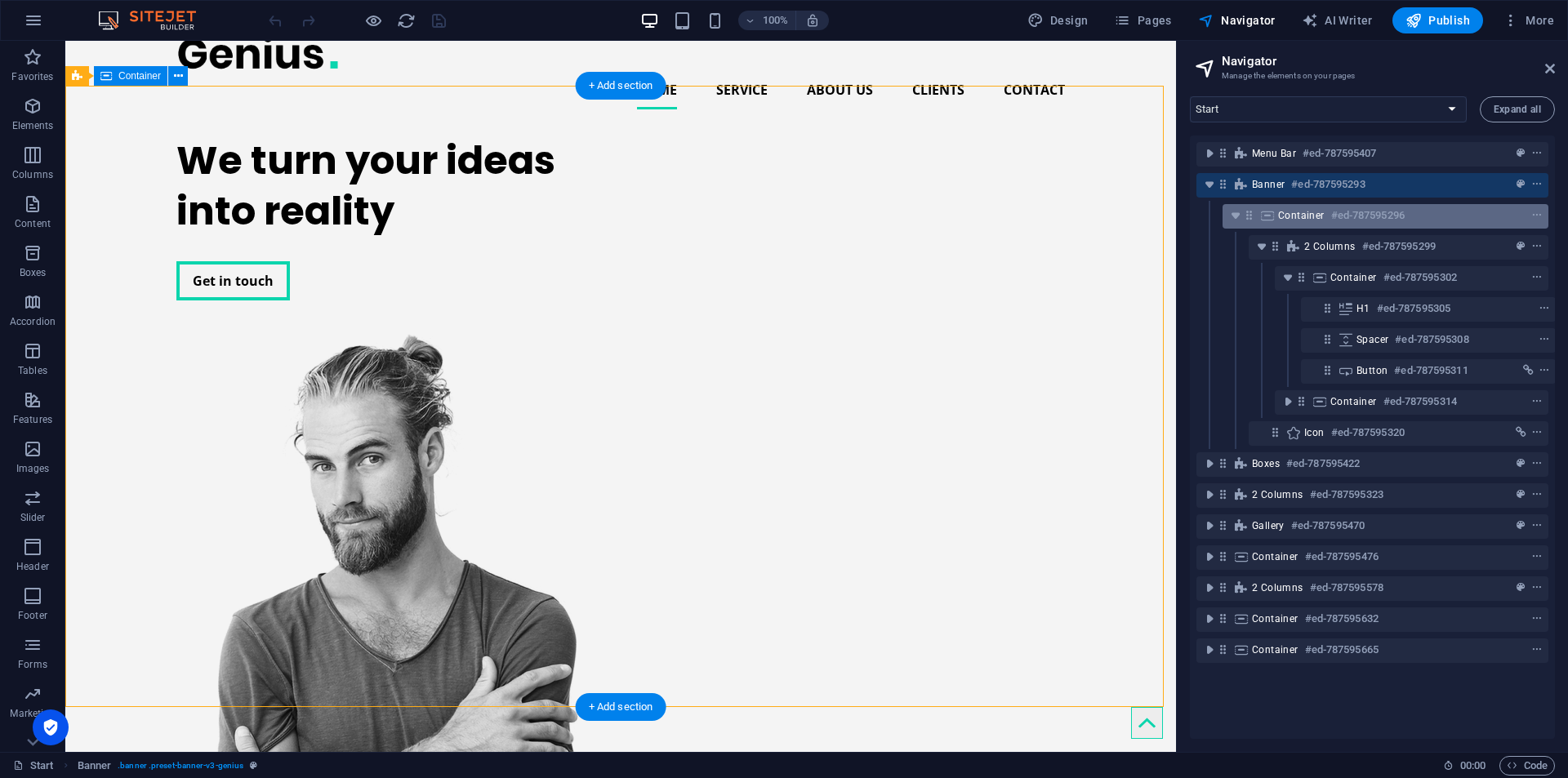 click on "#ed-787595296" at bounding box center [1368, 216] 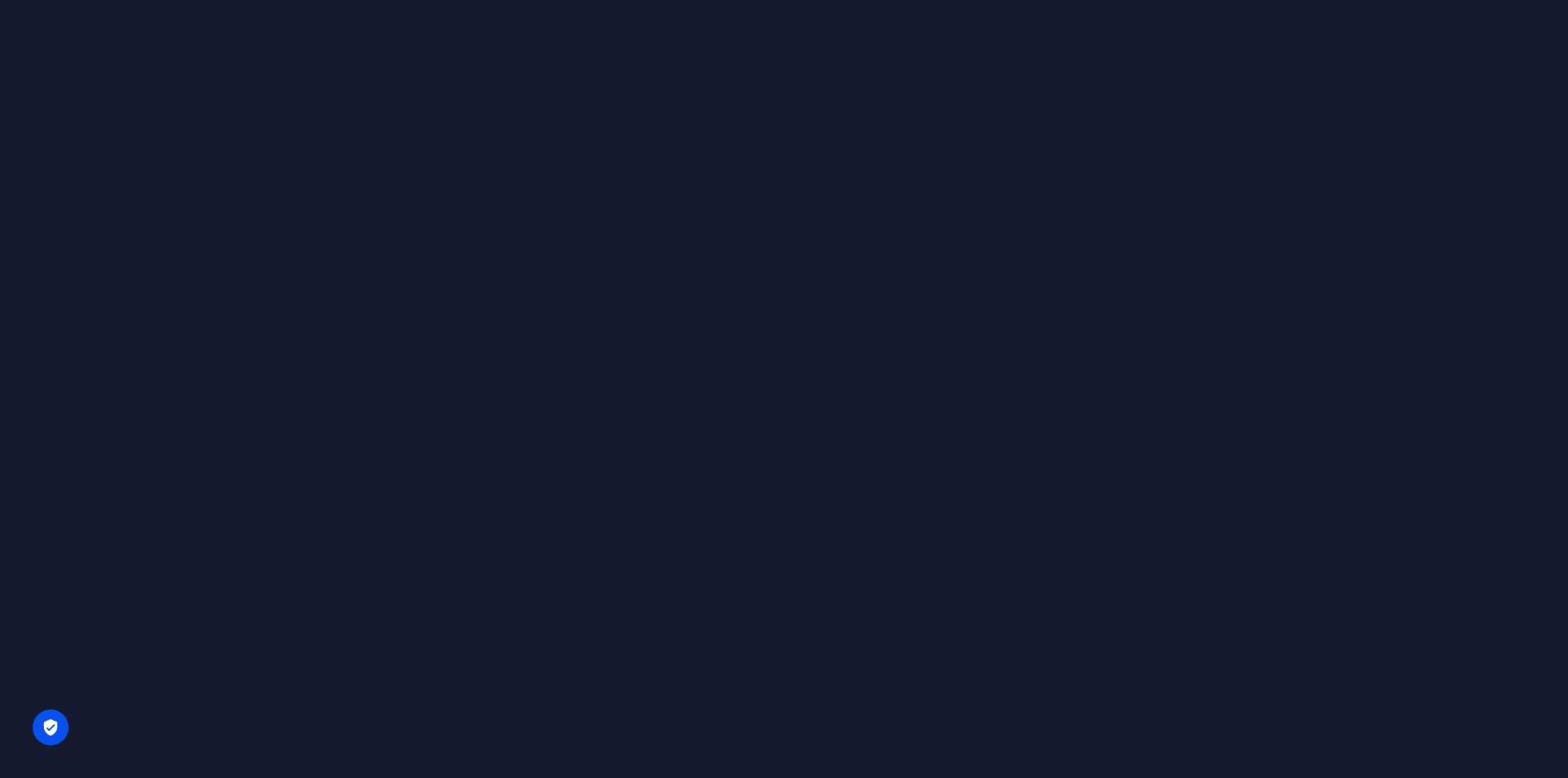 scroll, scrollTop: 0, scrollLeft: 0, axis: both 